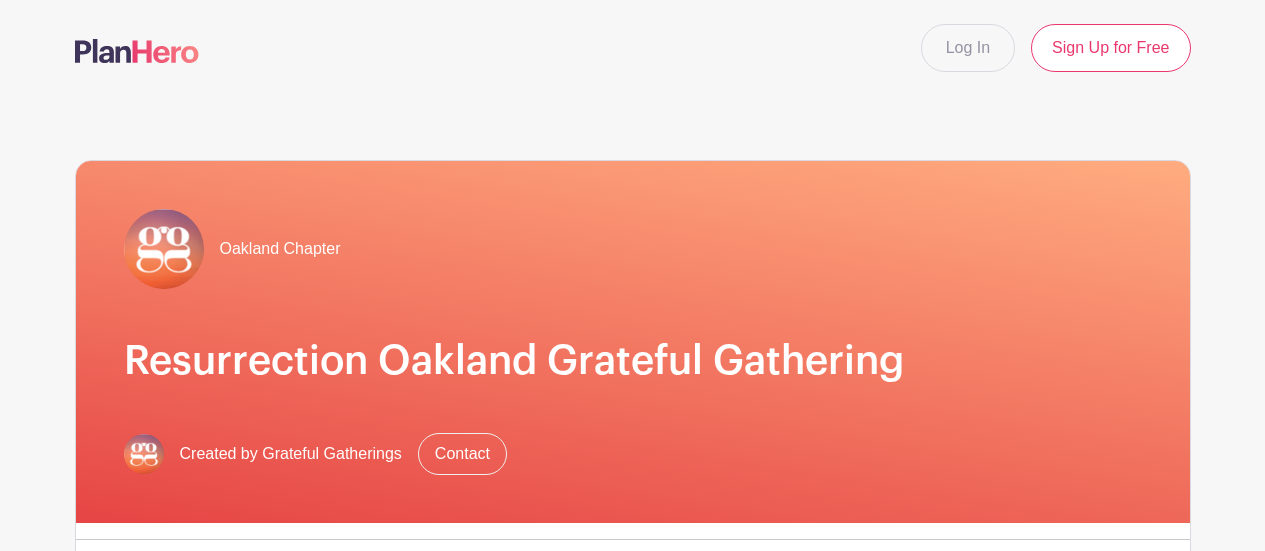 scroll, scrollTop: 86, scrollLeft: 0, axis: vertical 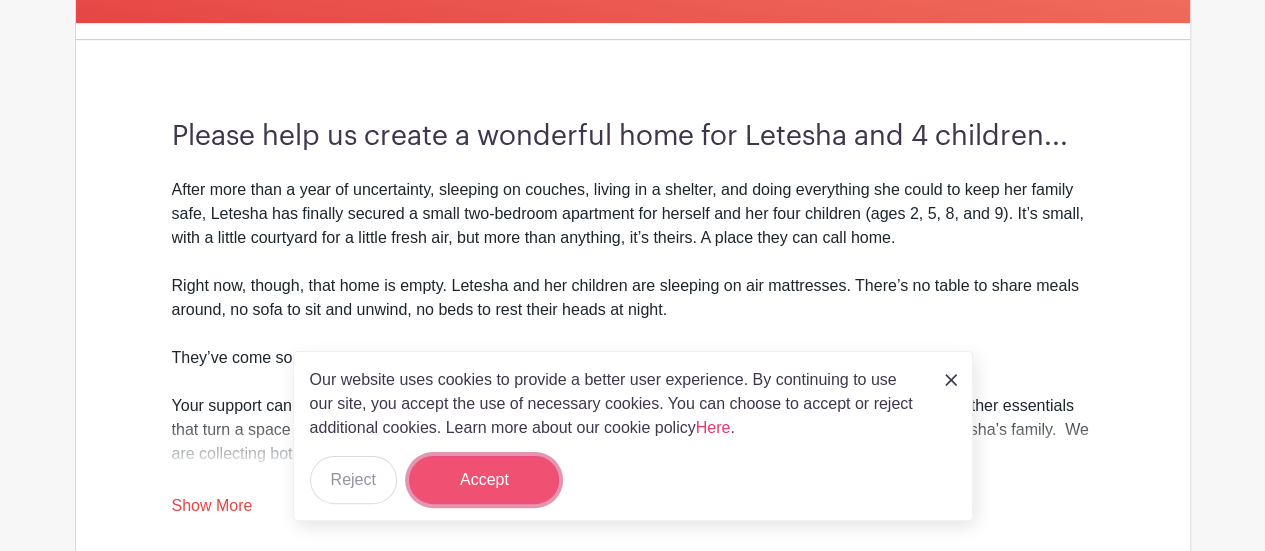 click on "Accept" at bounding box center [484, 480] 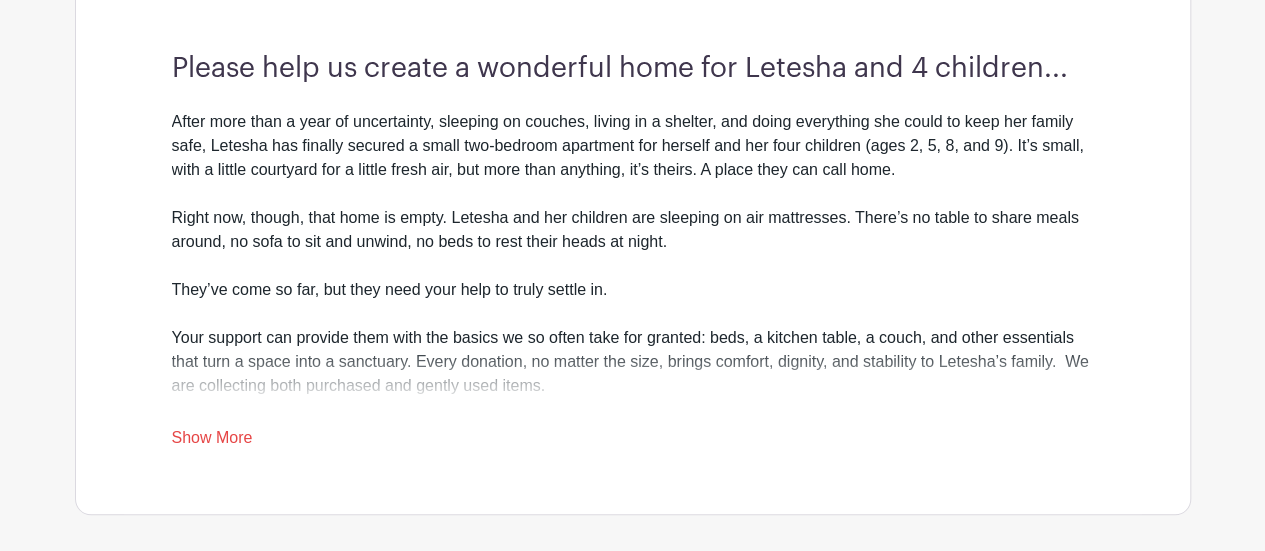 scroll, scrollTop: 600, scrollLeft: 0, axis: vertical 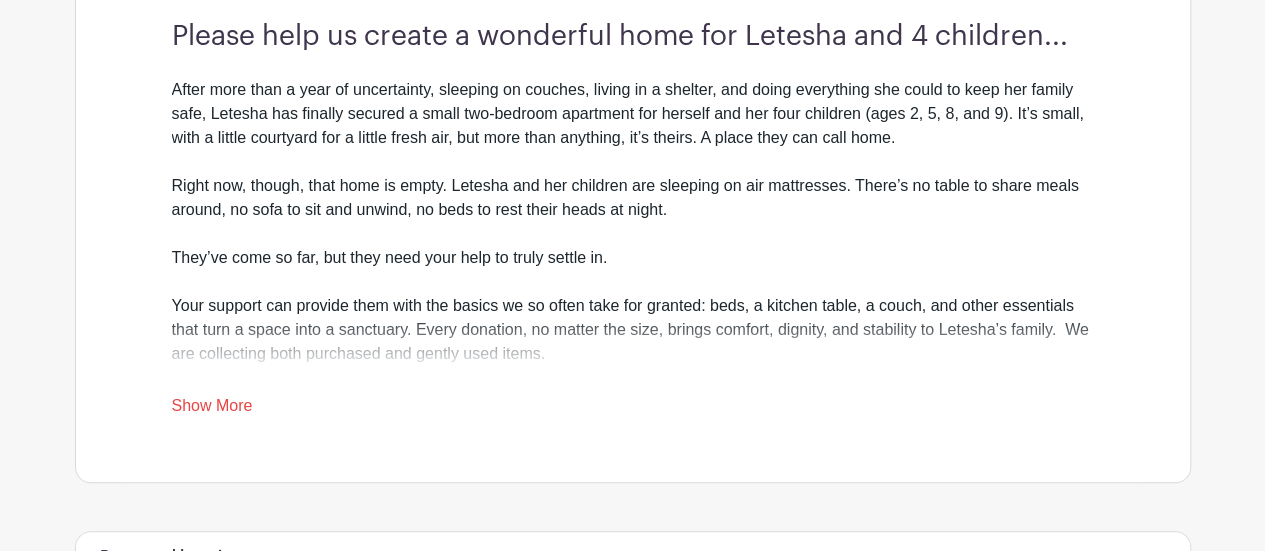 click on "Show More" at bounding box center (212, 409) 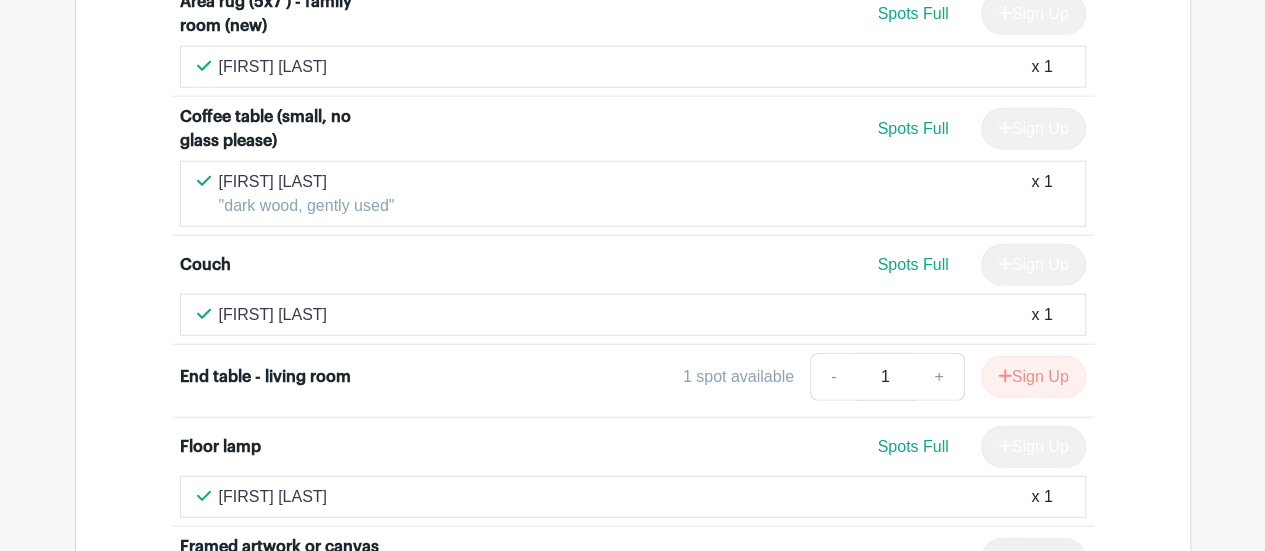 scroll, scrollTop: 6400, scrollLeft: 0, axis: vertical 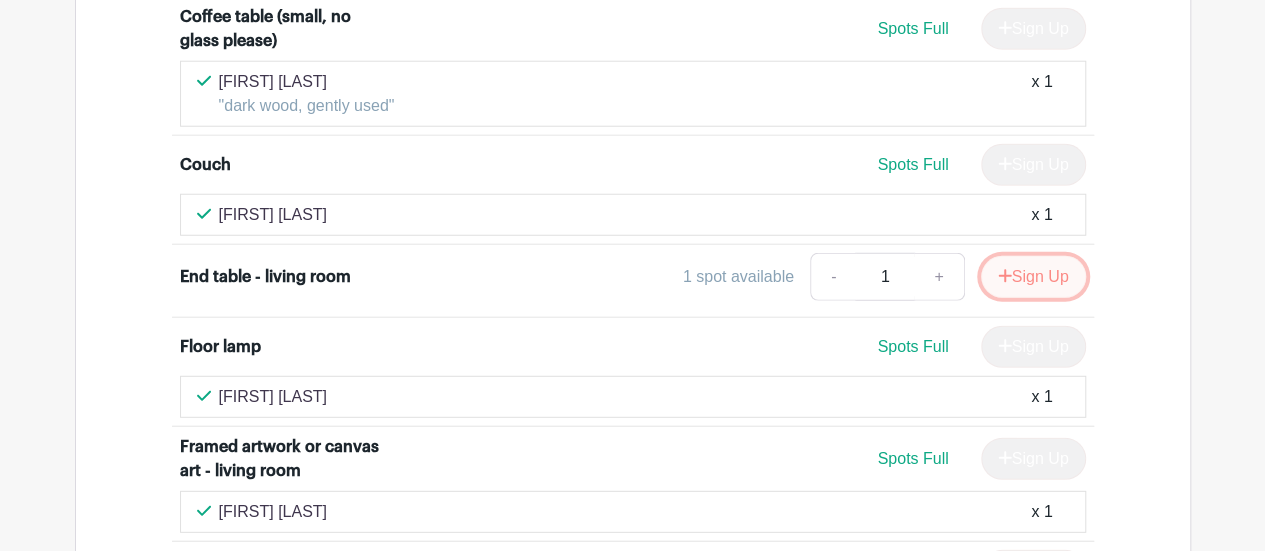 click on "Sign Up" at bounding box center (1033, 277) 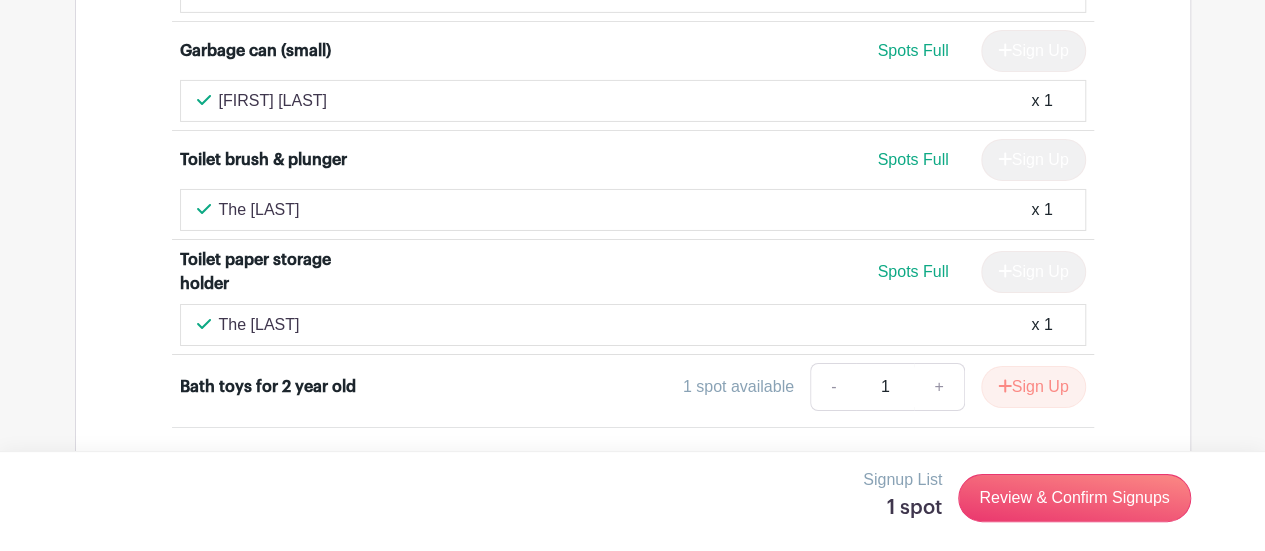 scroll, scrollTop: 10520, scrollLeft: 0, axis: vertical 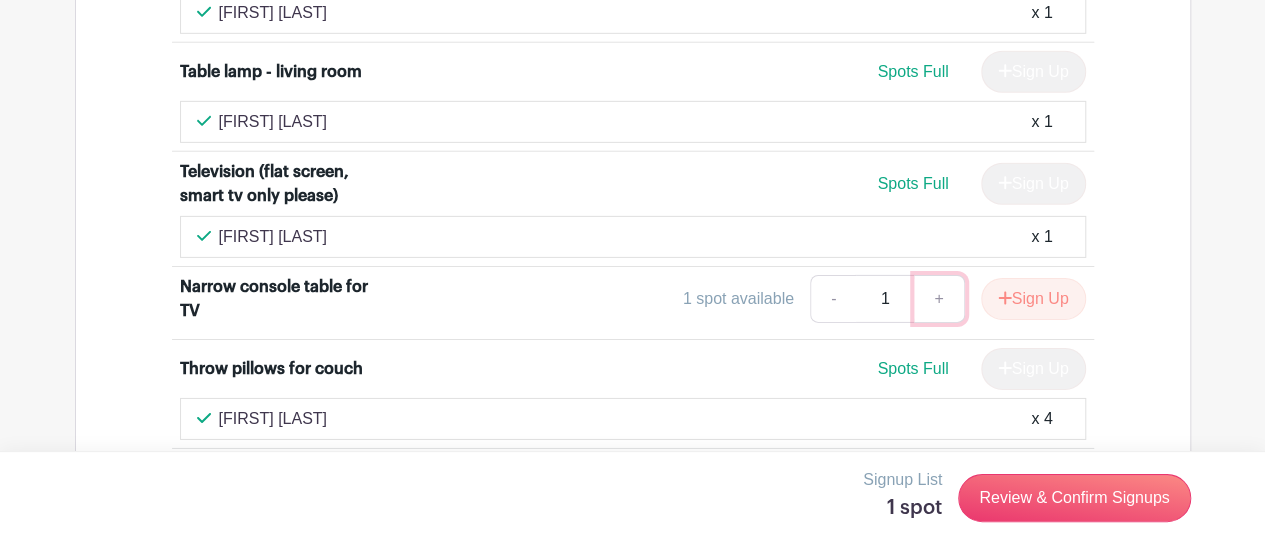 click on "+" at bounding box center [939, 299] 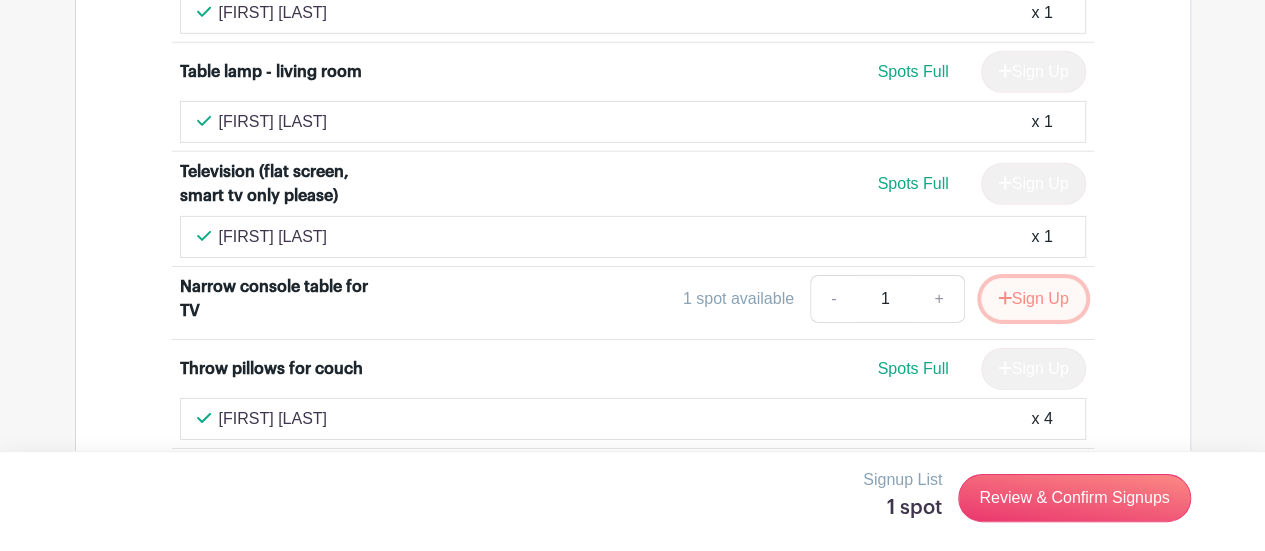 click on "Sign Up" at bounding box center (1033, 299) 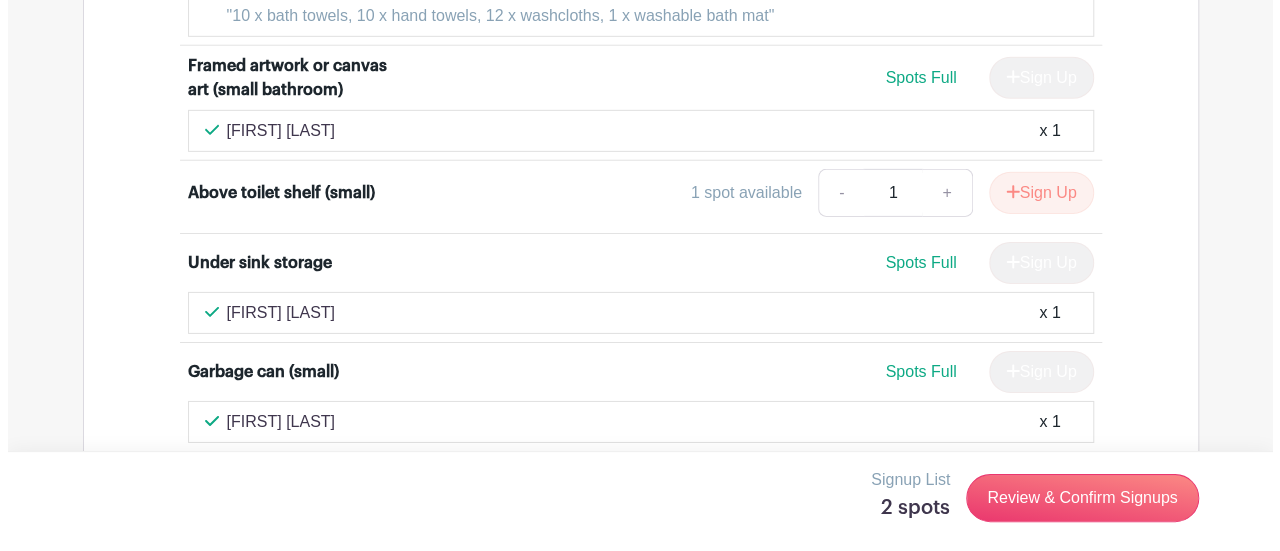 scroll, scrollTop: 10999, scrollLeft: 0, axis: vertical 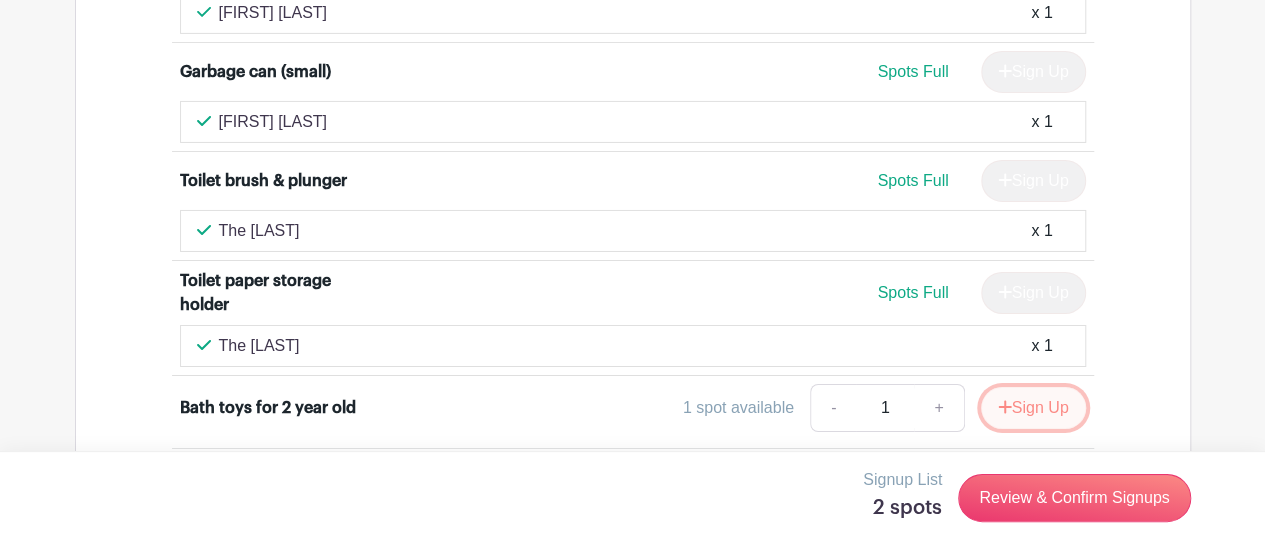 click on "Sign Up" at bounding box center (1033, 408) 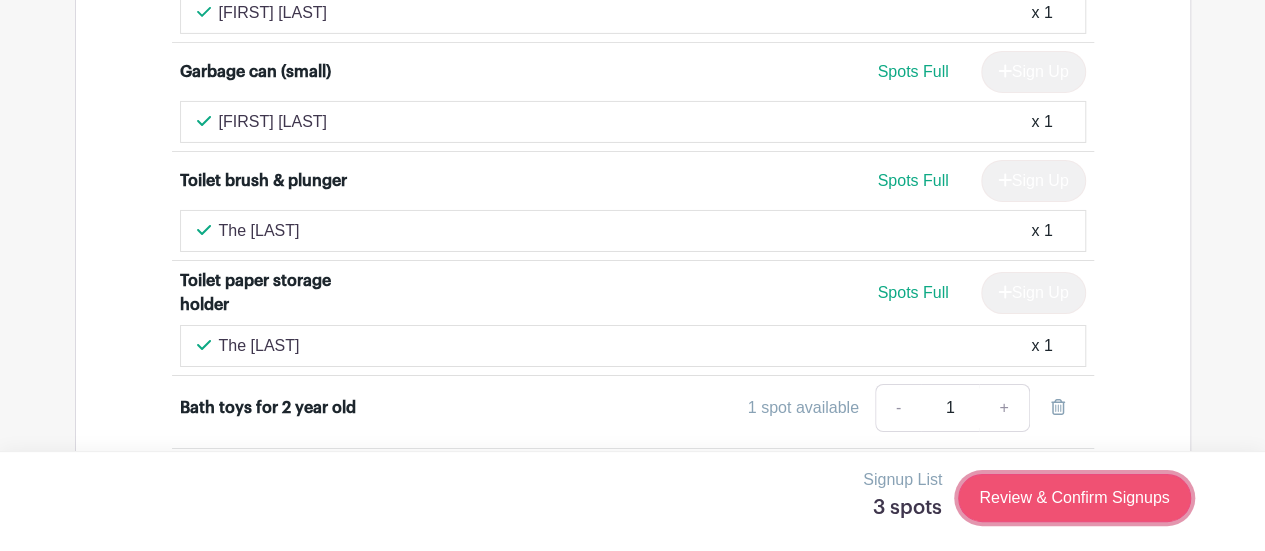 click on "Review & Confirm Signups" at bounding box center [1074, 498] 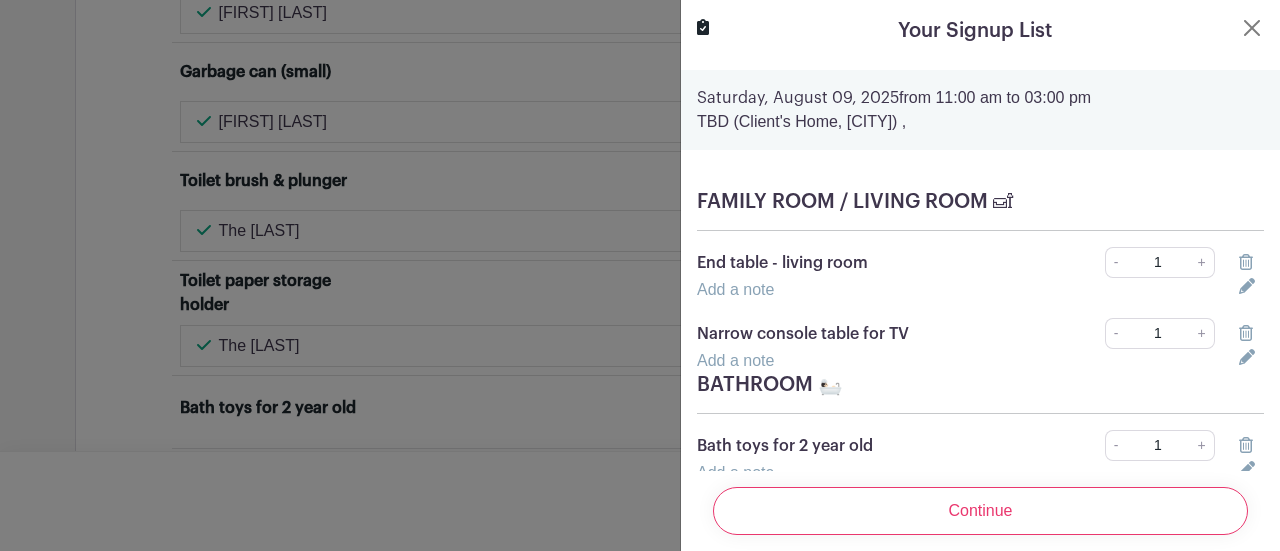 scroll, scrollTop: 76, scrollLeft: 0, axis: vertical 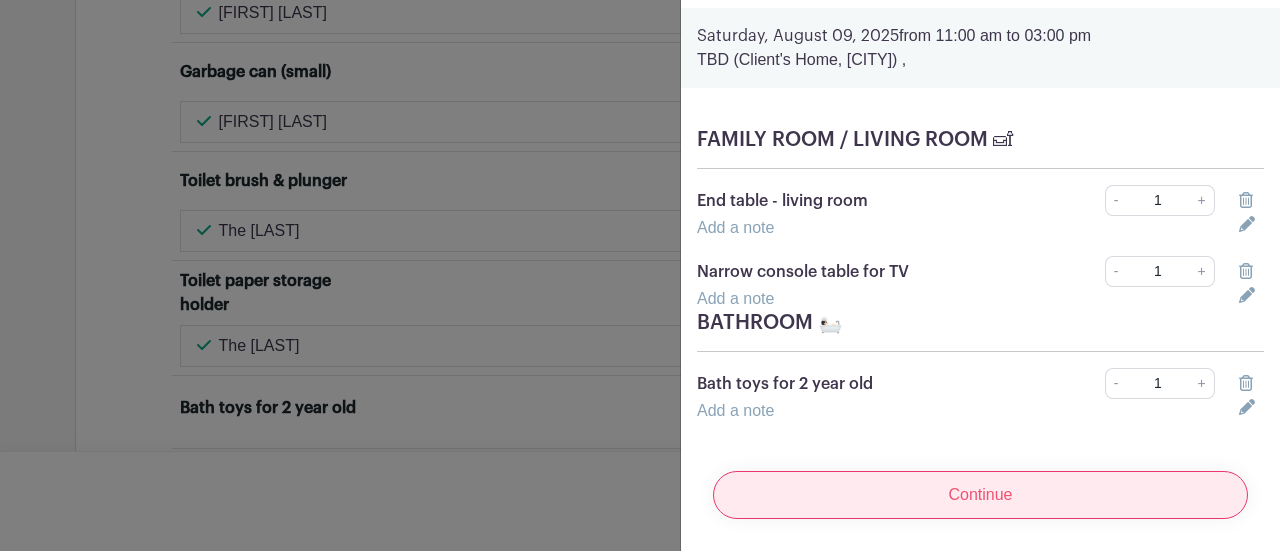 click on "Continue" at bounding box center [980, 495] 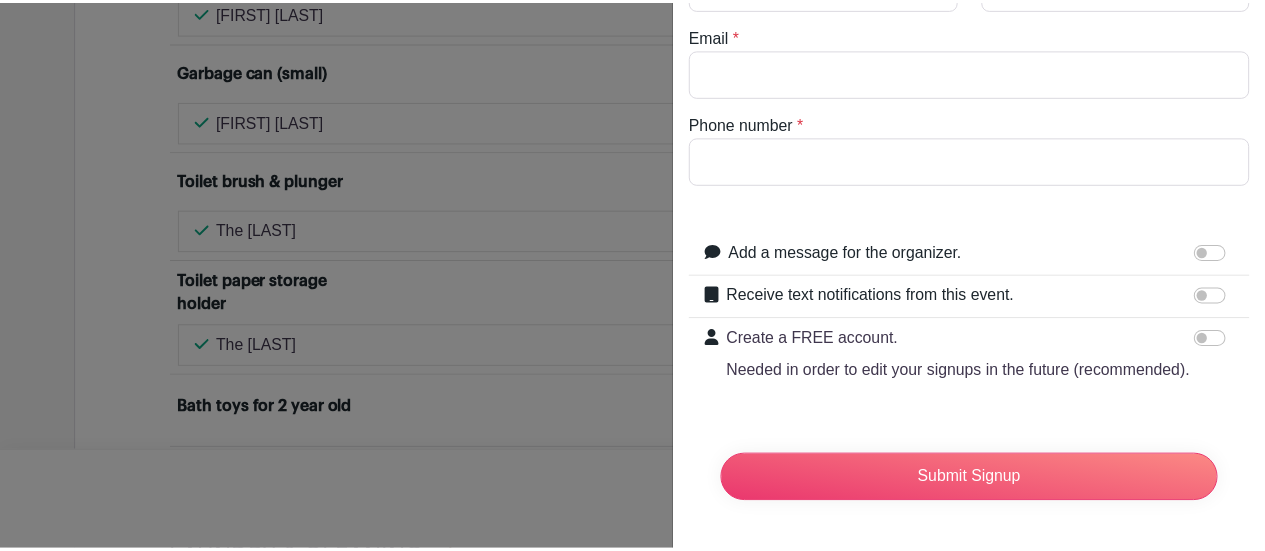 scroll, scrollTop: 0, scrollLeft: 0, axis: both 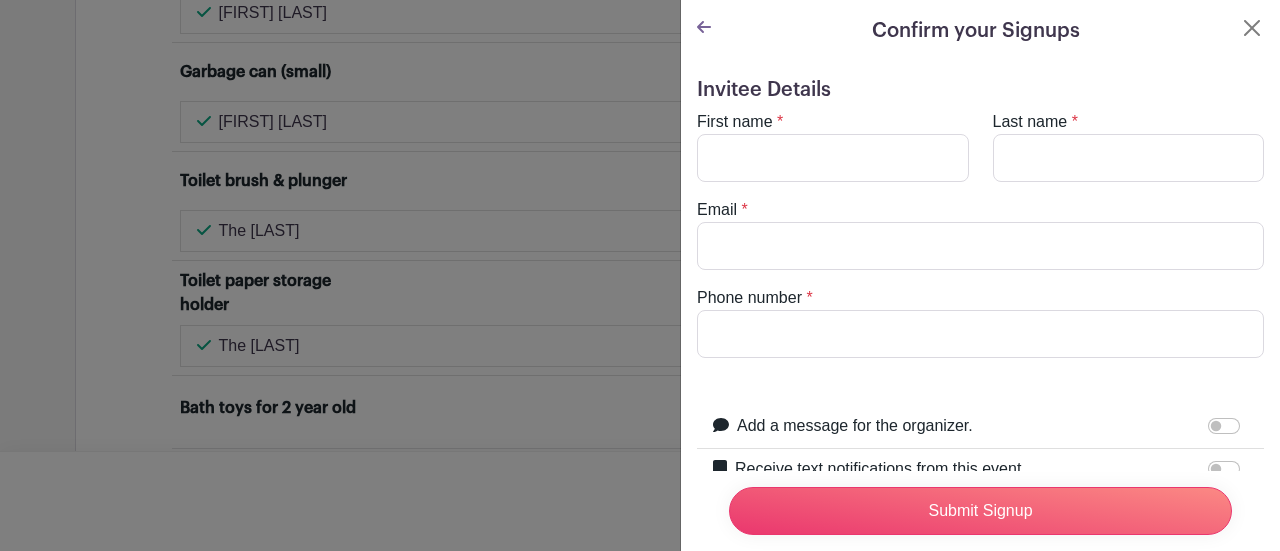 click on "Confirm your Signups" at bounding box center (980, 31) 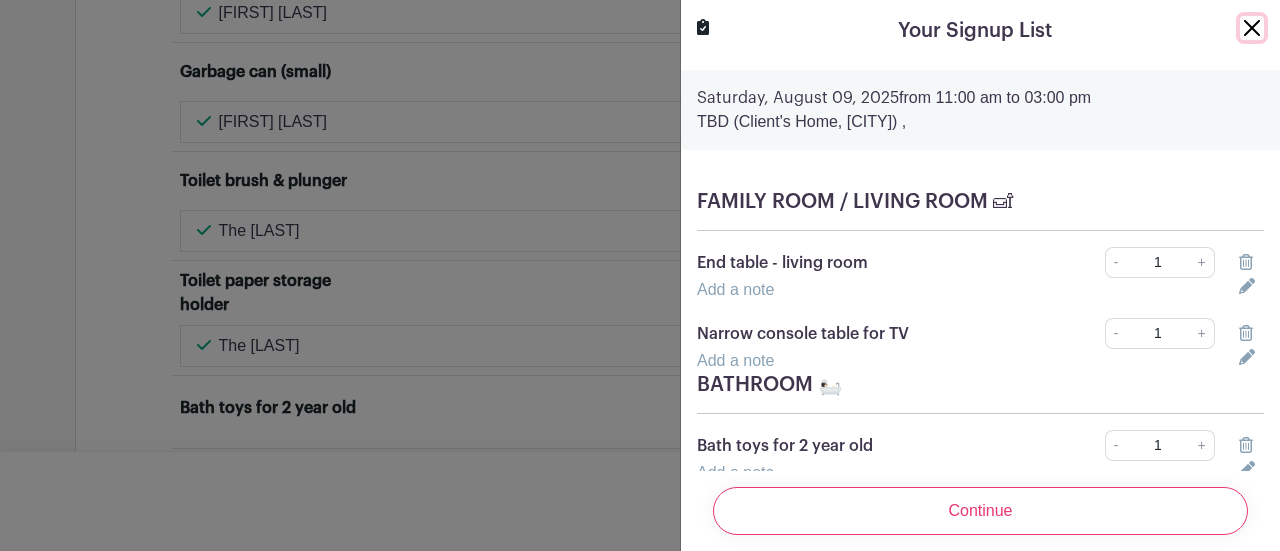 click at bounding box center (1252, 28) 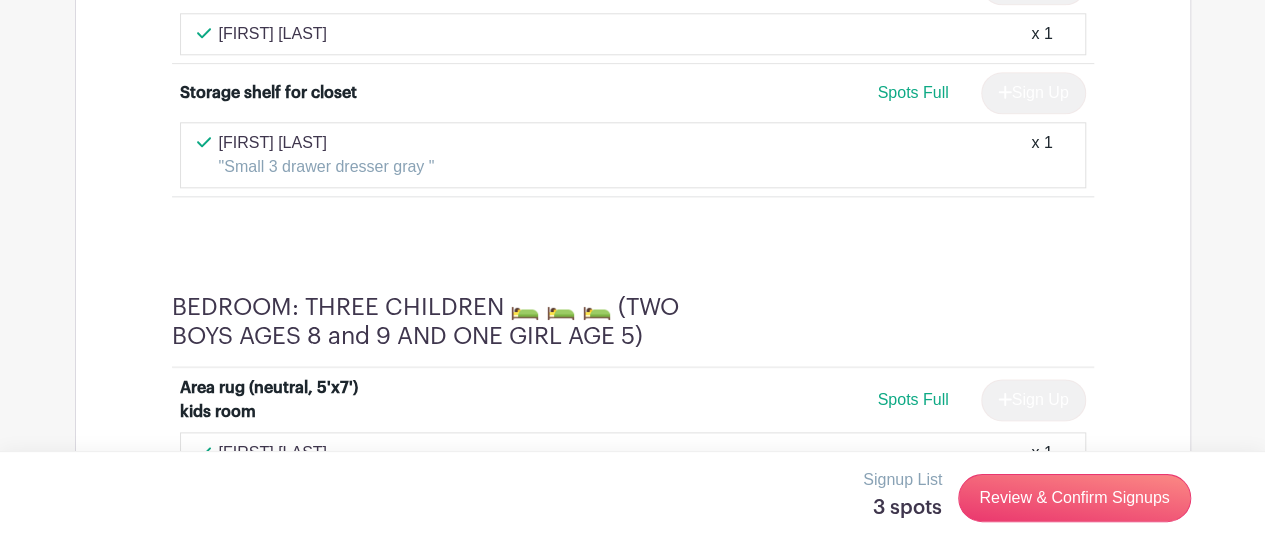 scroll, scrollTop: 8899, scrollLeft: 0, axis: vertical 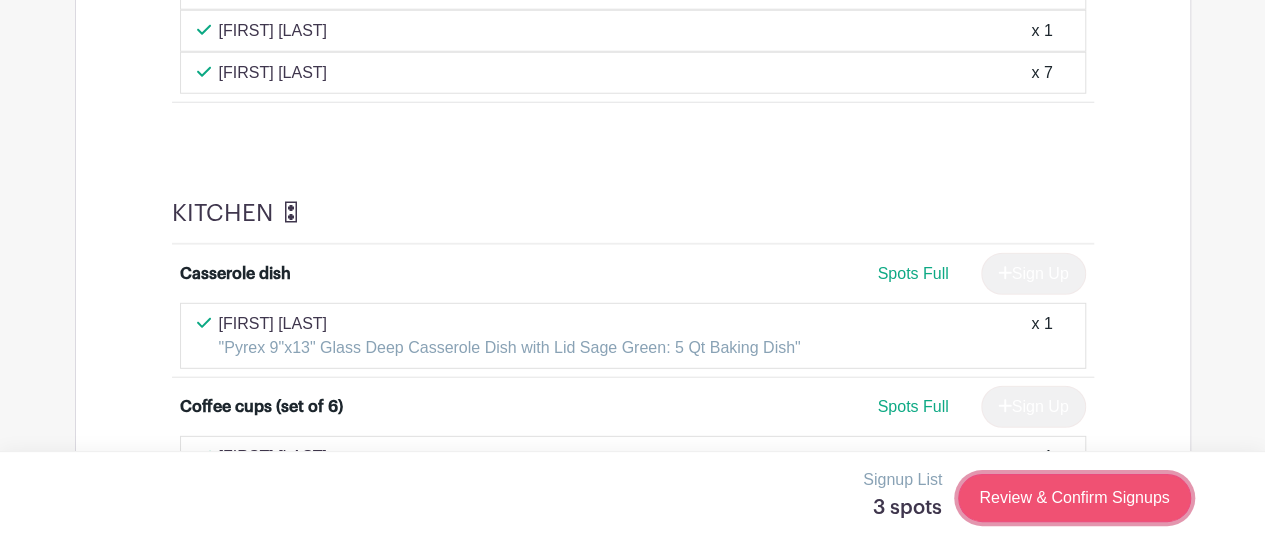 click on "Review & Confirm Signups" at bounding box center (1074, 498) 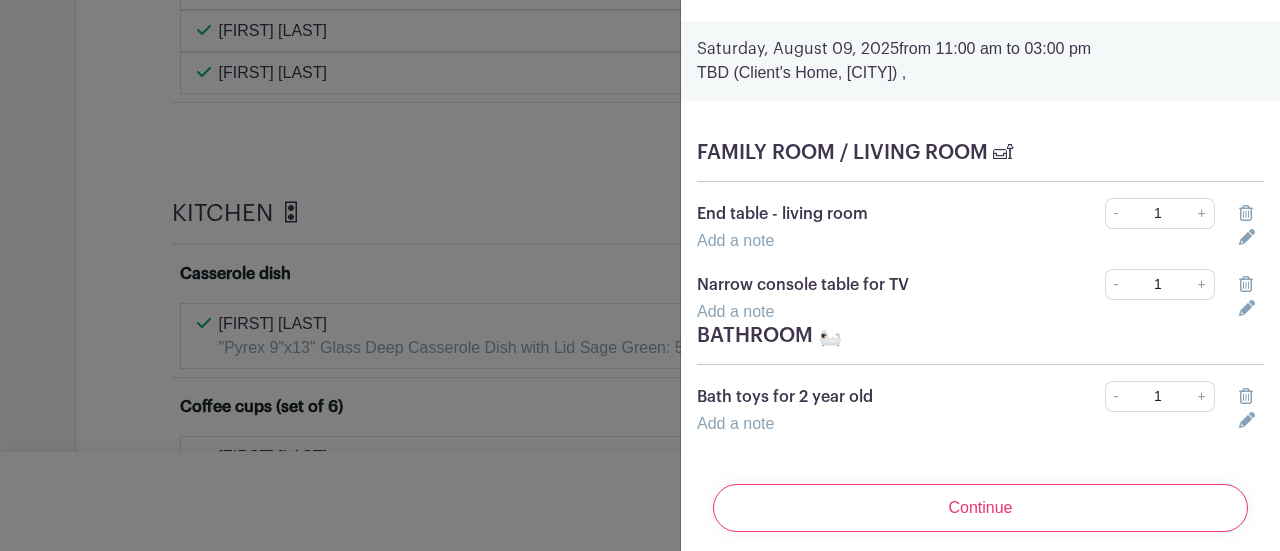 scroll, scrollTop: 76, scrollLeft: 0, axis: vertical 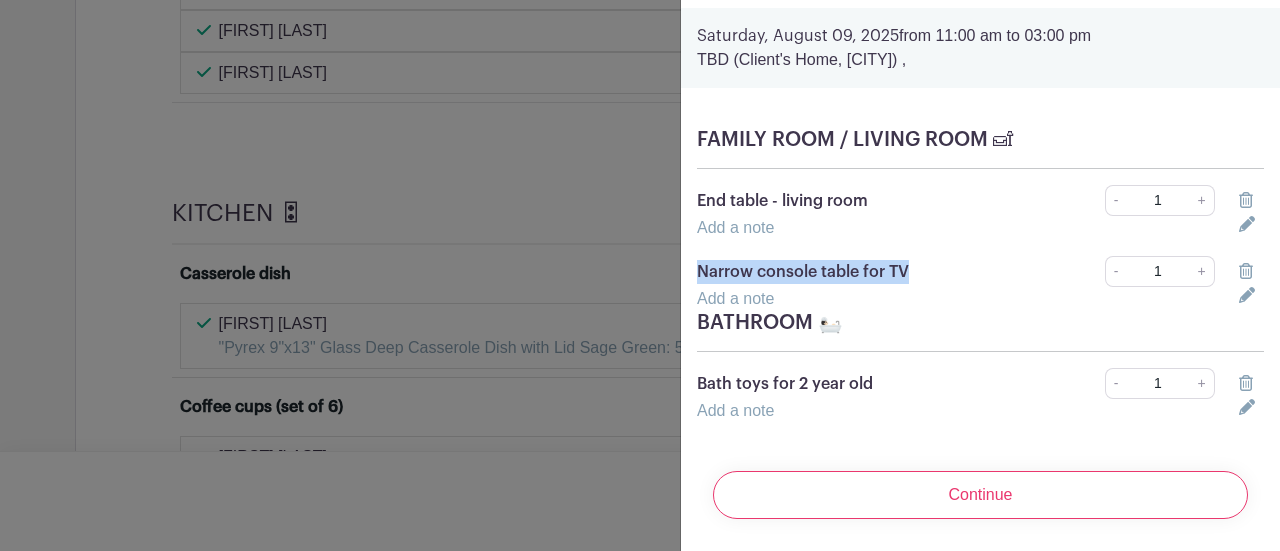 drag, startPoint x: 908, startPoint y: 249, endPoint x: 697, endPoint y: 245, distance: 211.03792 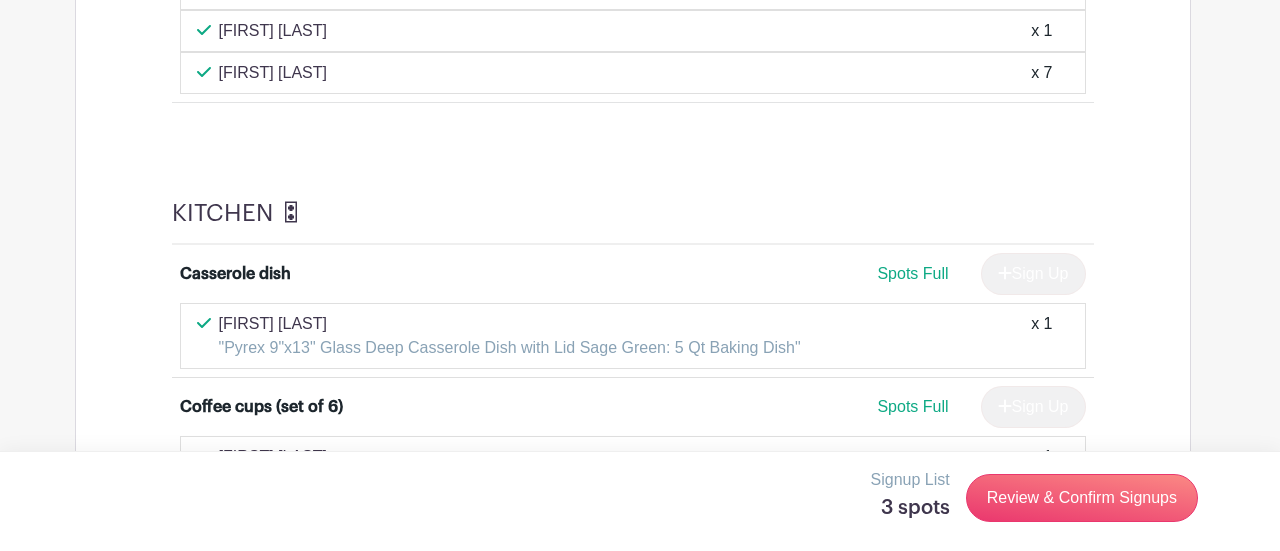 click at bounding box center [640, 275] 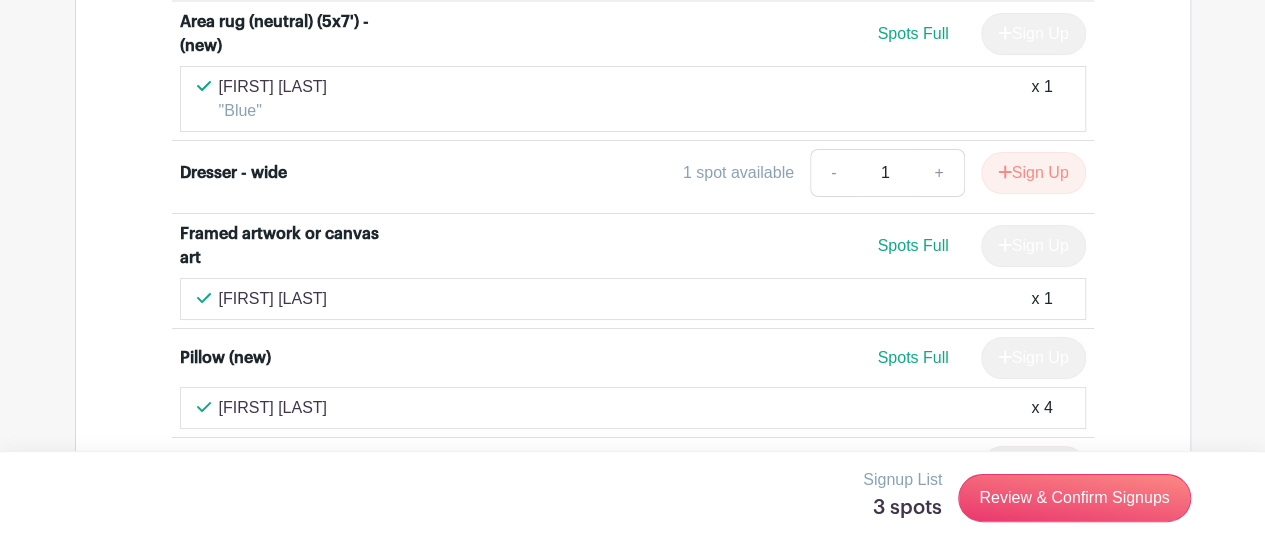 scroll, scrollTop: 7418, scrollLeft: 0, axis: vertical 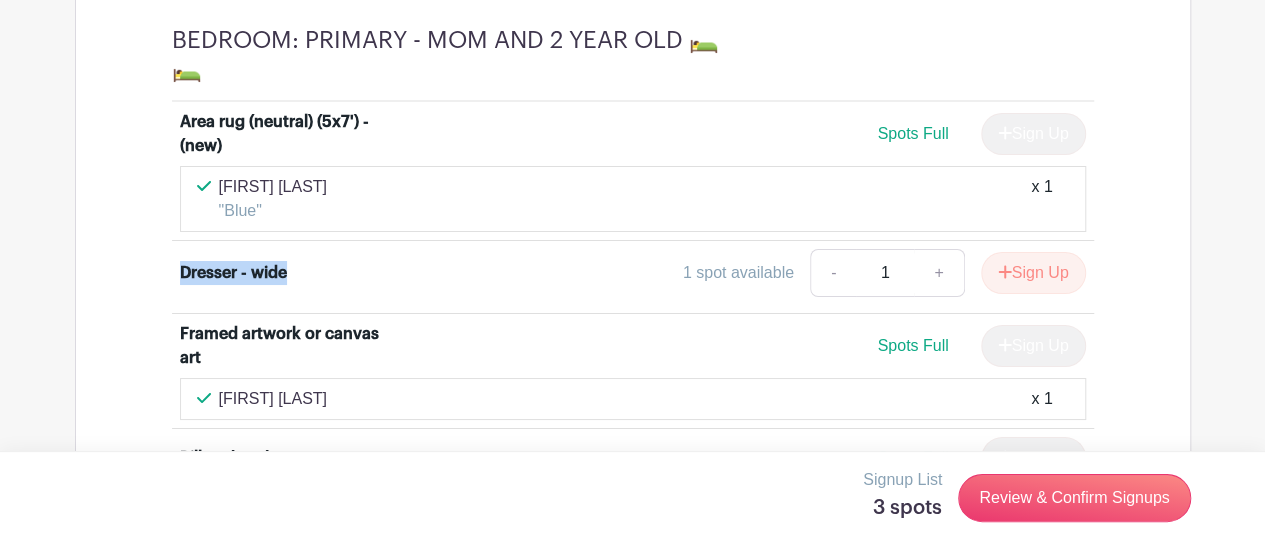 drag, startPoint x: 293, startPoint y: 205, endPoint x: 182, endPoint y: 205, distance: 111 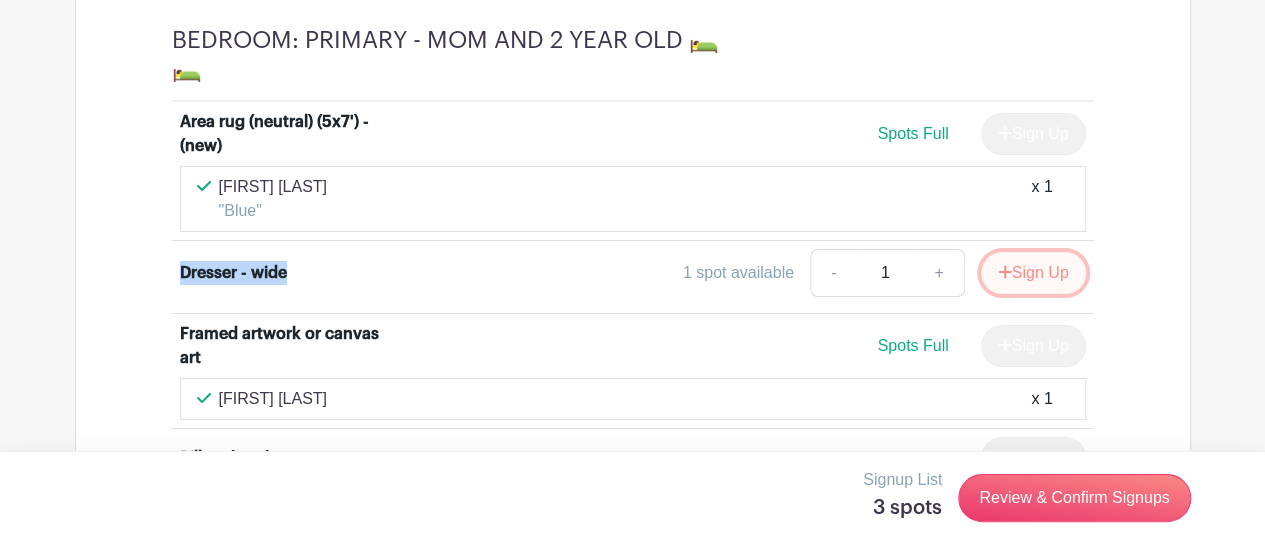 click on "Sign Up" at bounding box center (1033, 273) 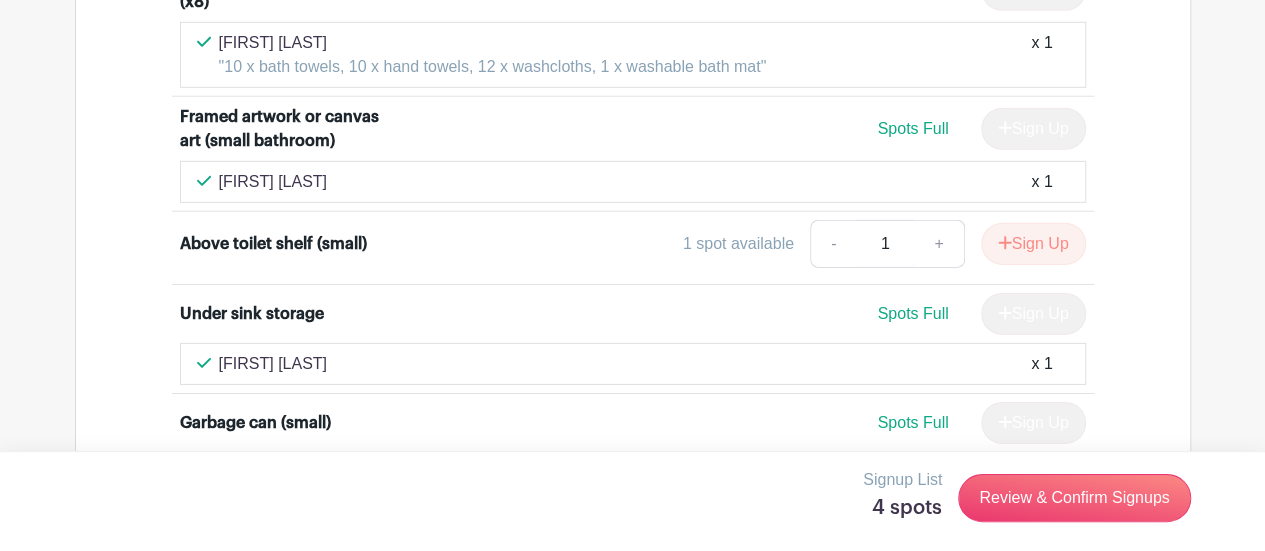 scroll, scrollTop: 10618, scrollLeft: 0, axis: vertical 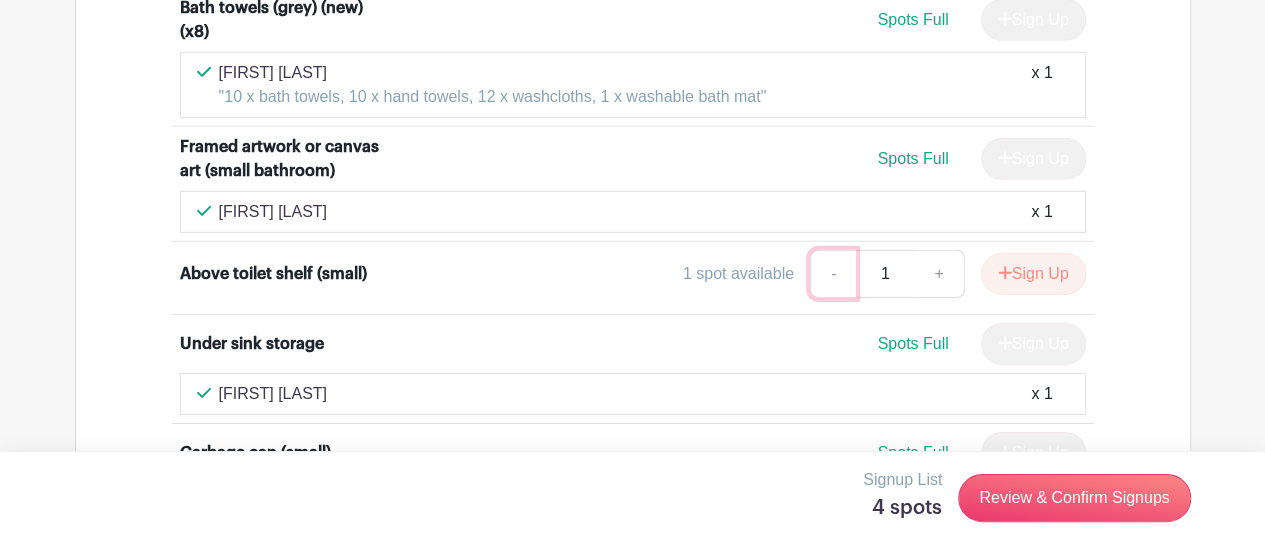 click on "-" at bounding box center (833, 274) 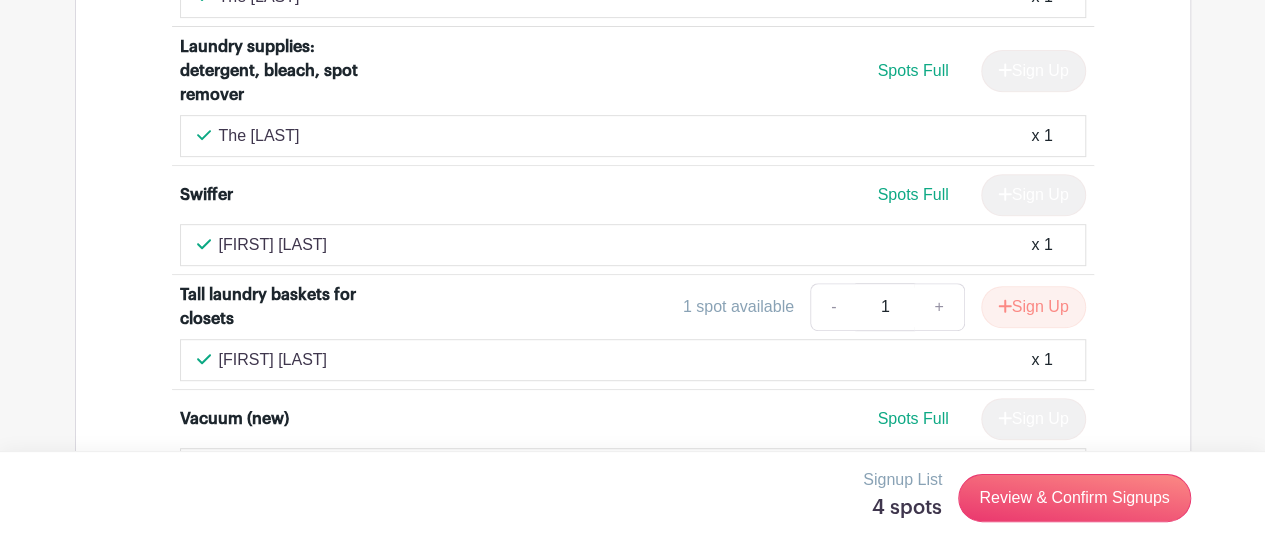 scroll, scrollTop: 11818, scrollLeft: 0, axis: vertical 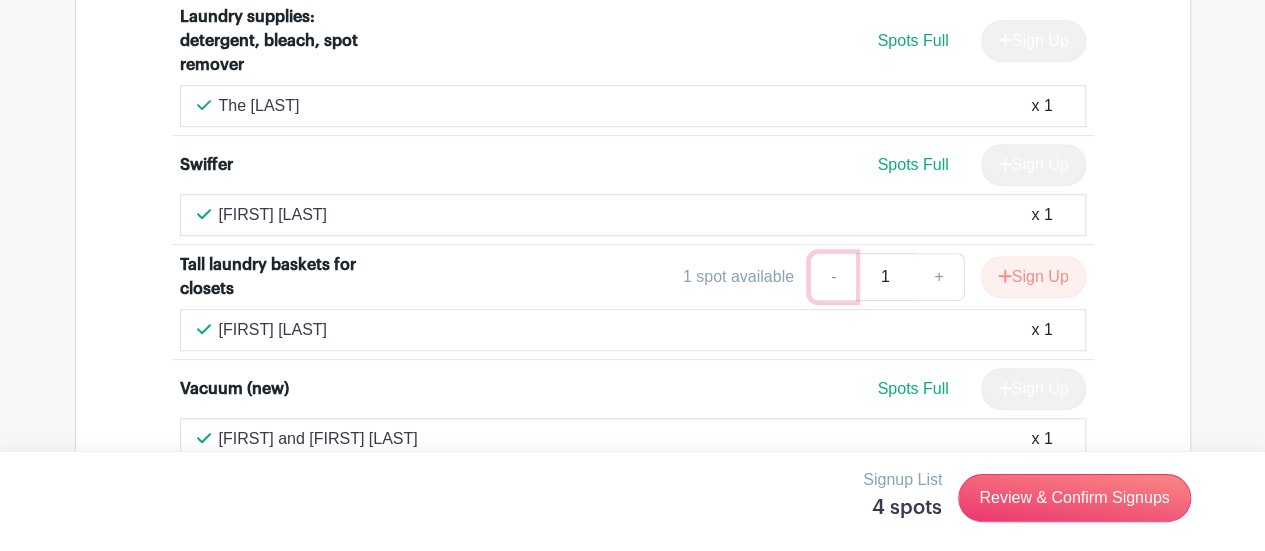 click on "-" at bounding box center (833, 277) 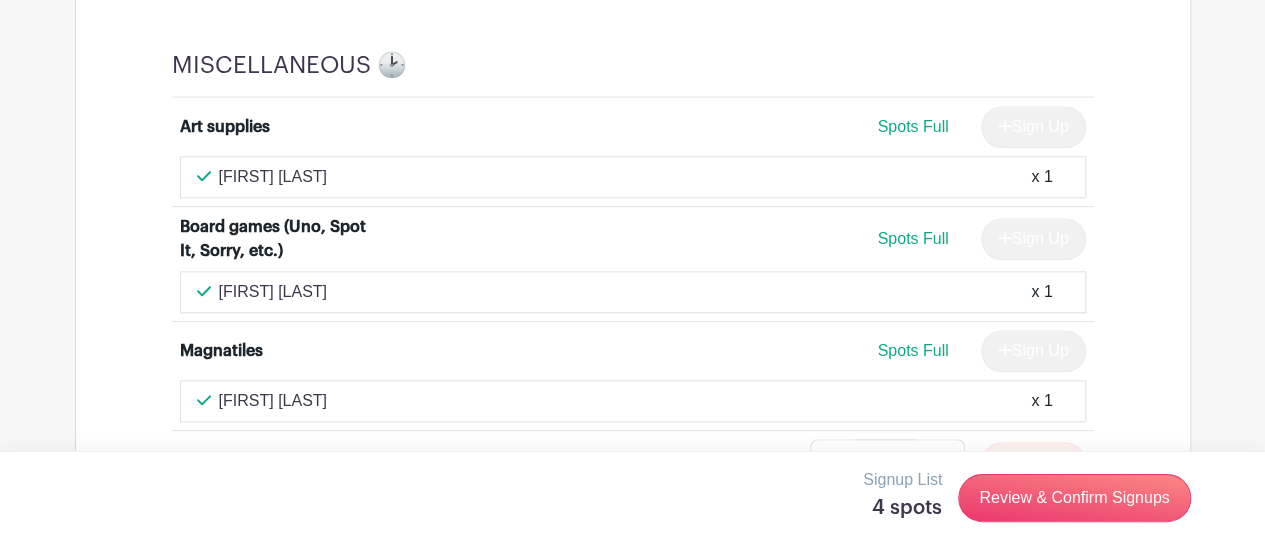 scroll, scrollTop: 12518, scrollLeft: 0, axis: vertical 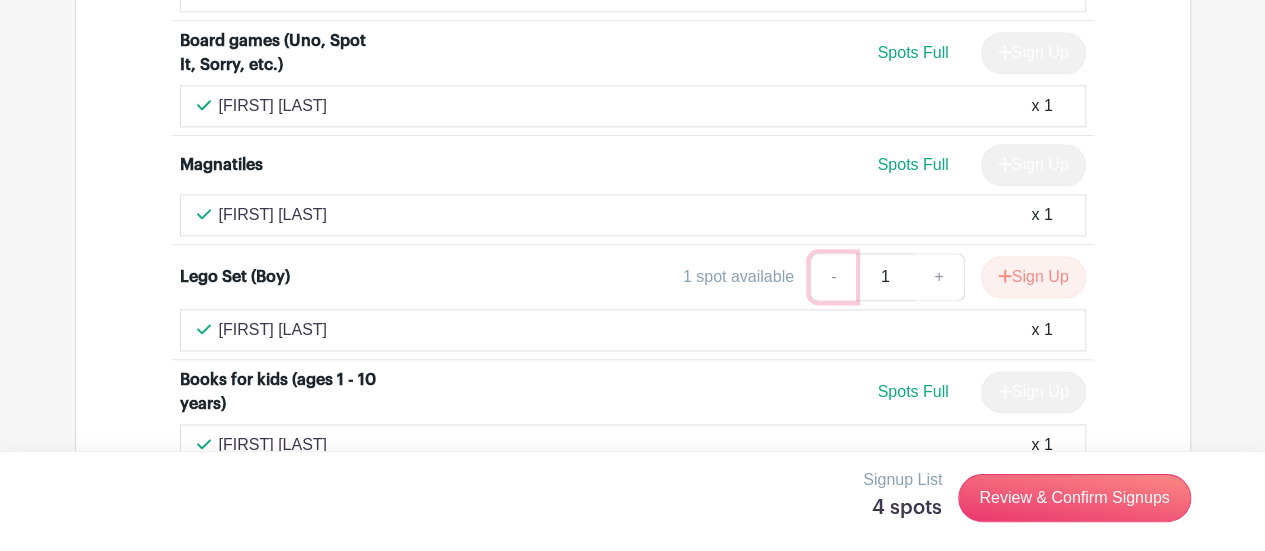 click on "-" at bounding box center [833, 277] 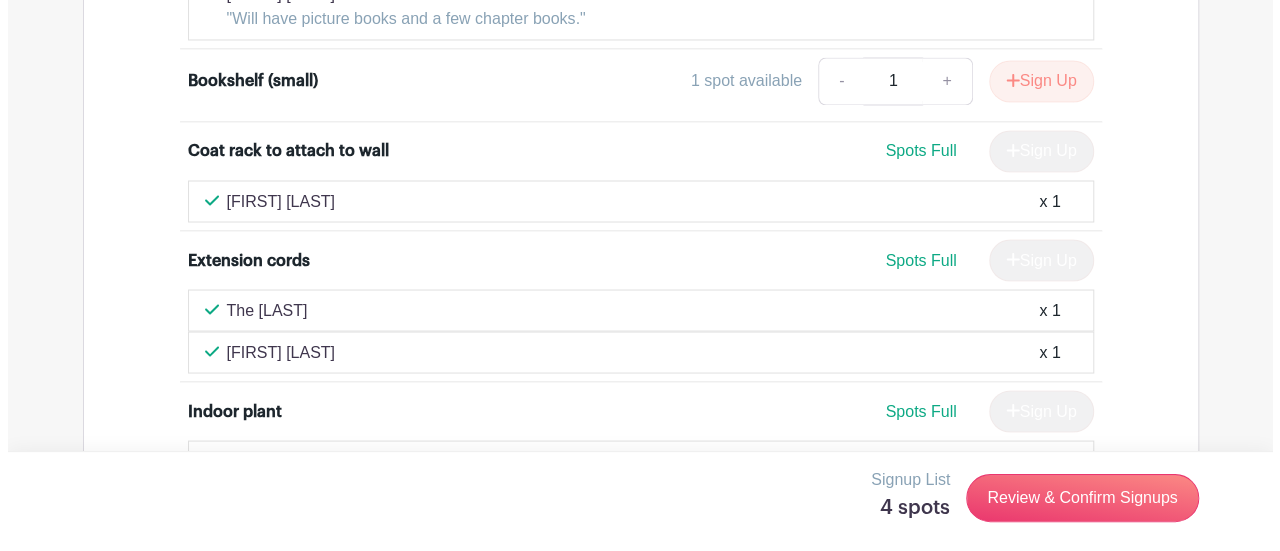 scroll, scrollTop: 13018, scrollLeft: 0, axis: vertical 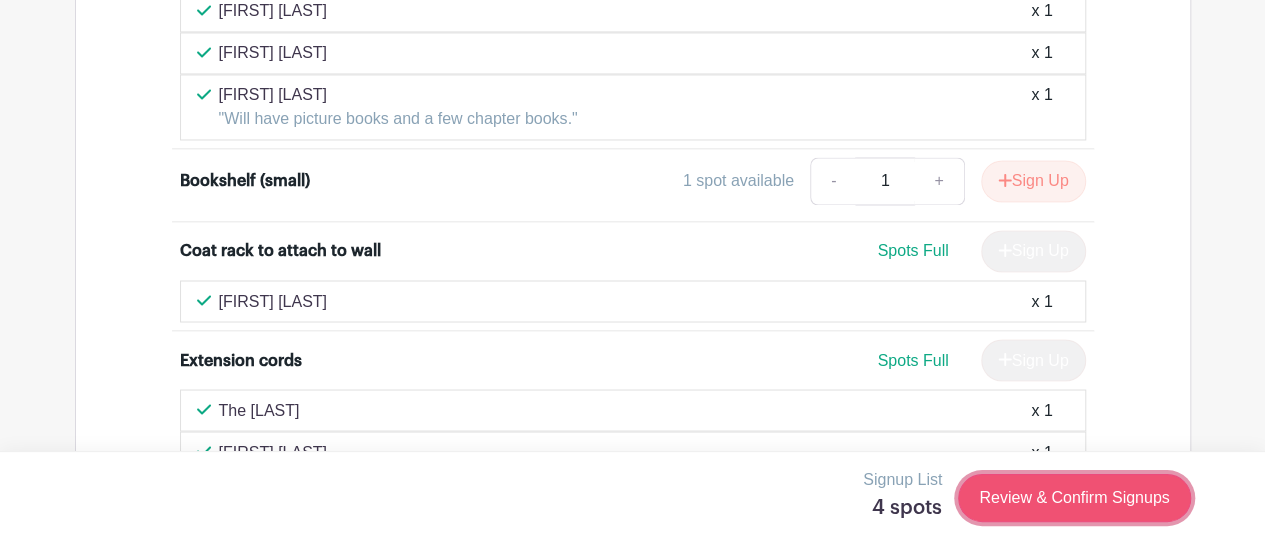 click on "Review & Confirm Signups" at bounding box center [1074, 498] 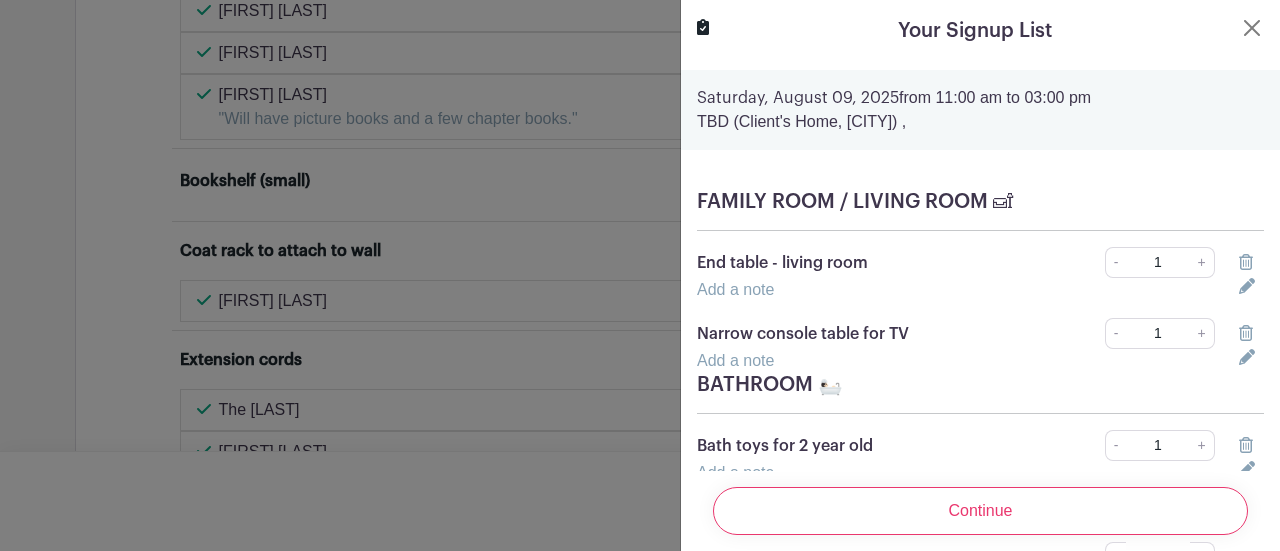 scroll, scrollTop: 100, scrollLeft: 0, axis: vertical 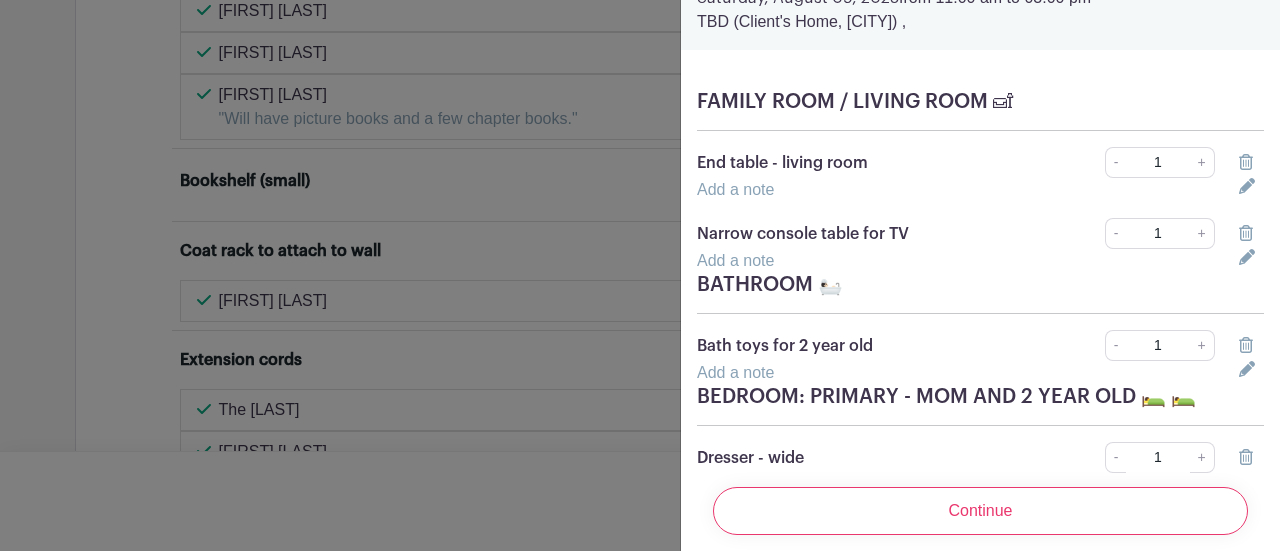 click 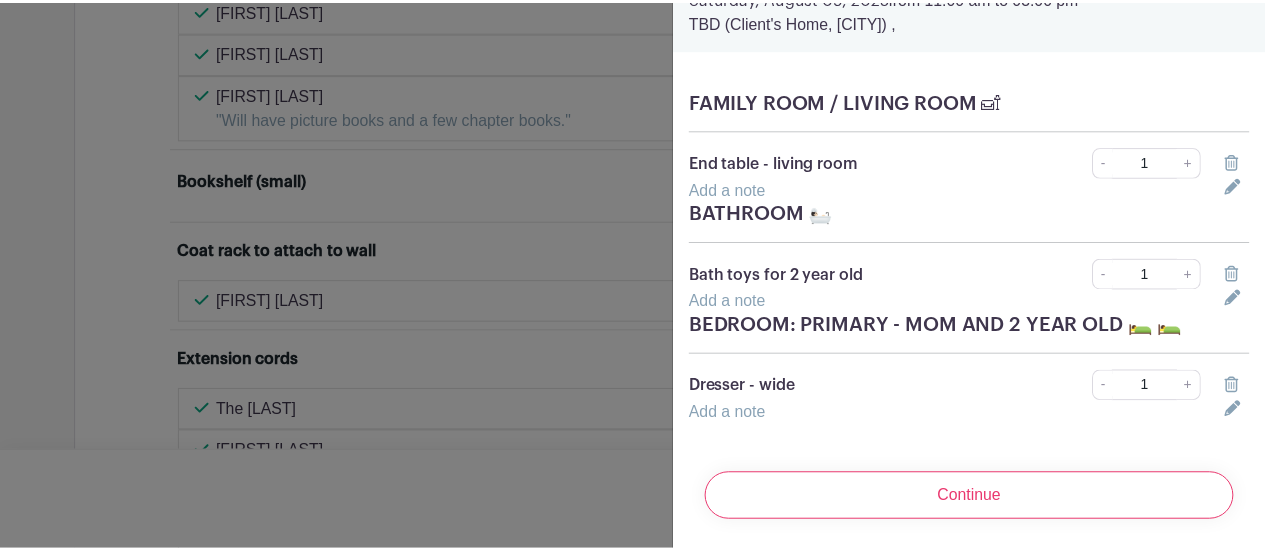 scroll, scrollTop: 117, scrollLeft: 0, axis: vertical 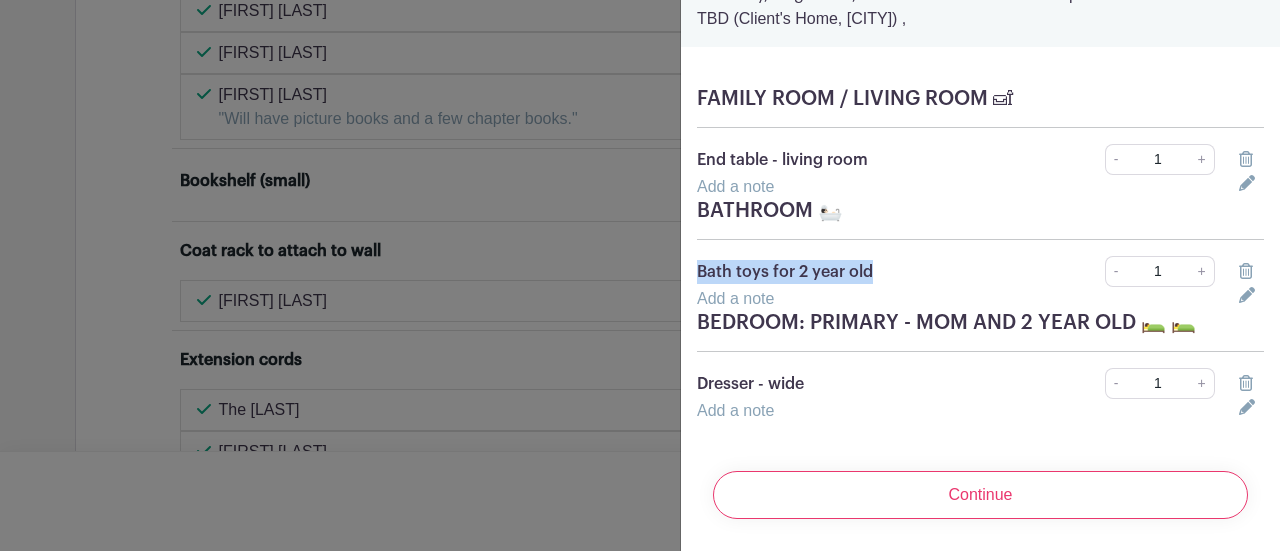 drag, startPoint x: 878, startPoint y: 254, endPoint x: 684, endPoint y: 255, distance: 194.00258 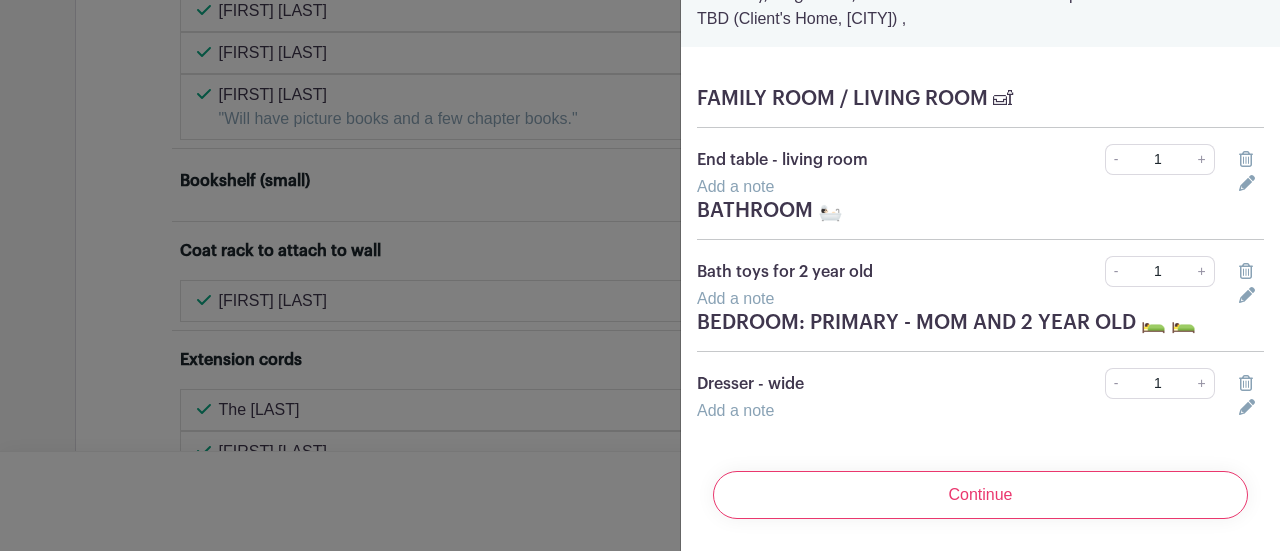 click at bounding box center [640, 275] 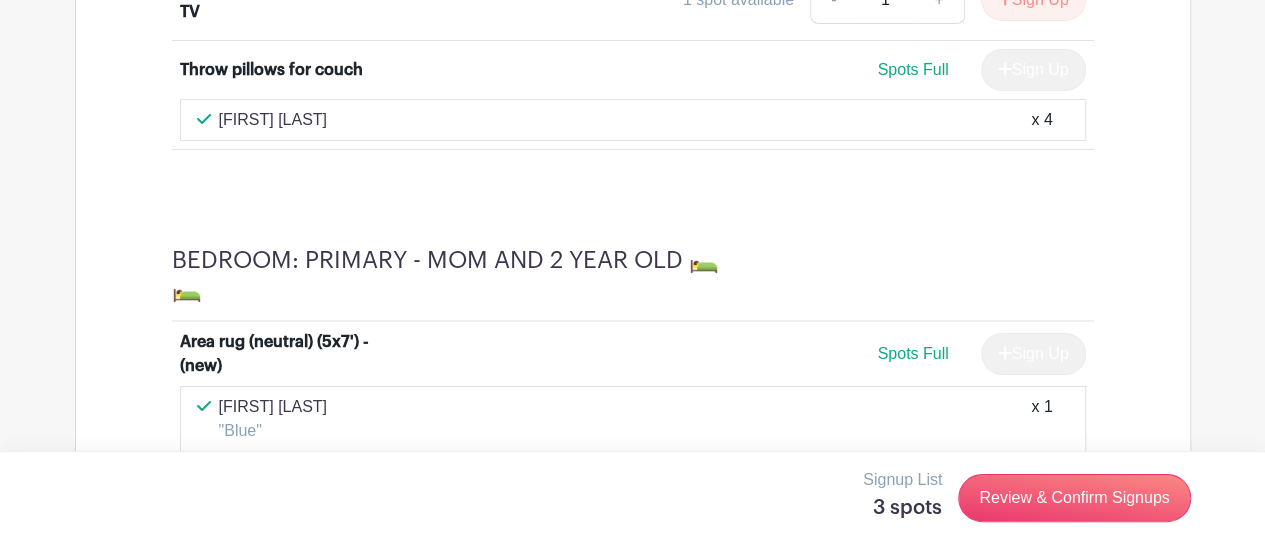 scroll, scrollTop: 6998, scrollLeft: 0, axis: vertical 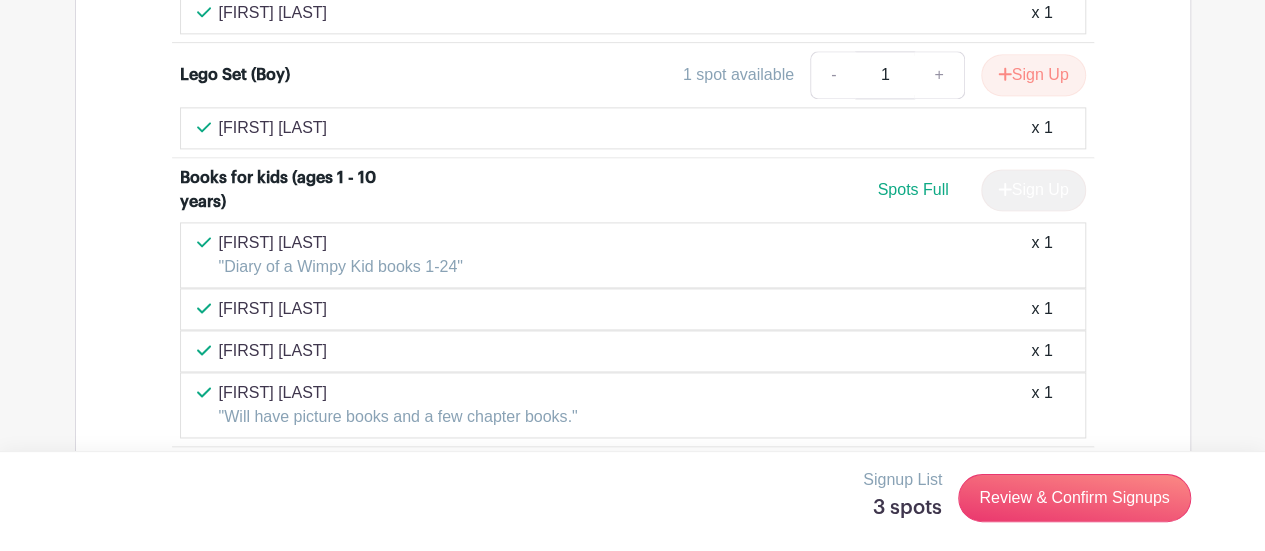 click 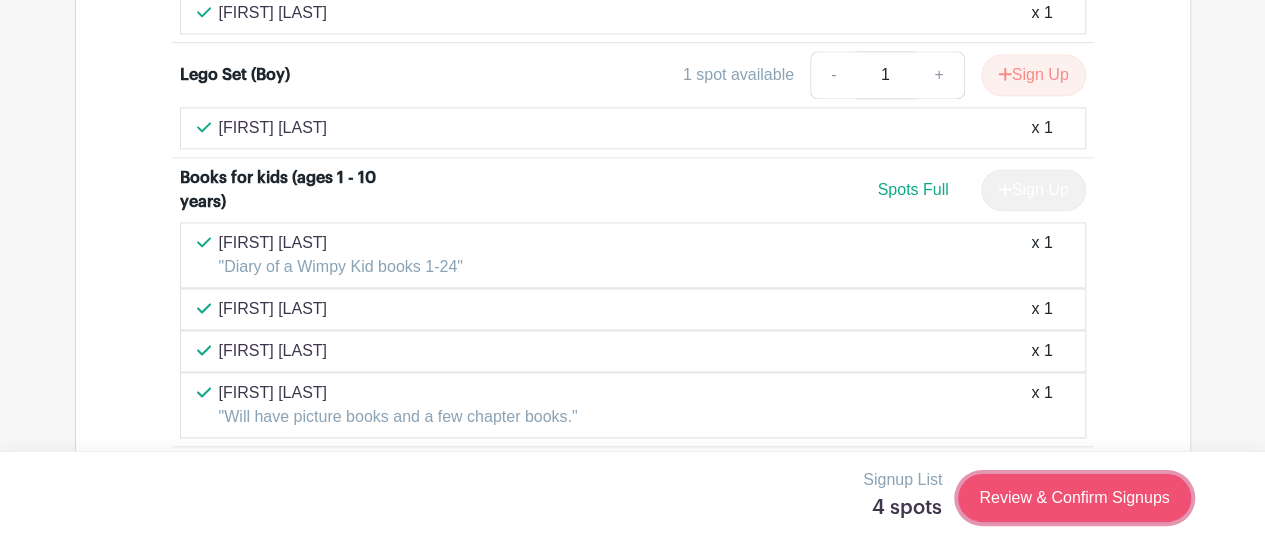 click on "Review & Confirm Signups" at bounding box center [1074, 498] 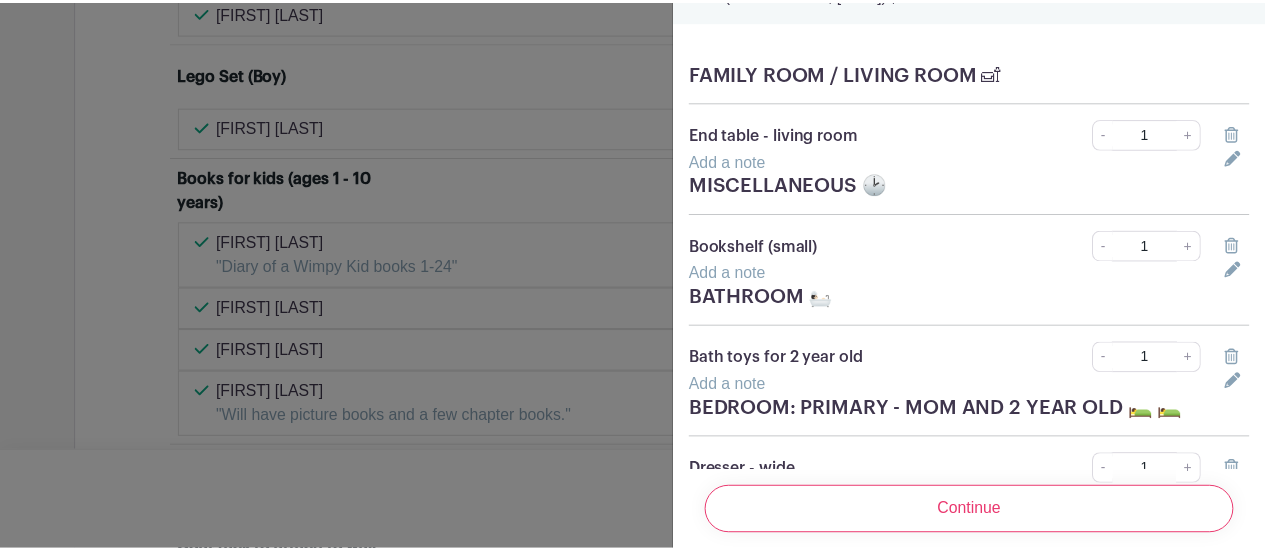 scroll, scrollTop: 229, scrollLeft: 0, axis: vertical 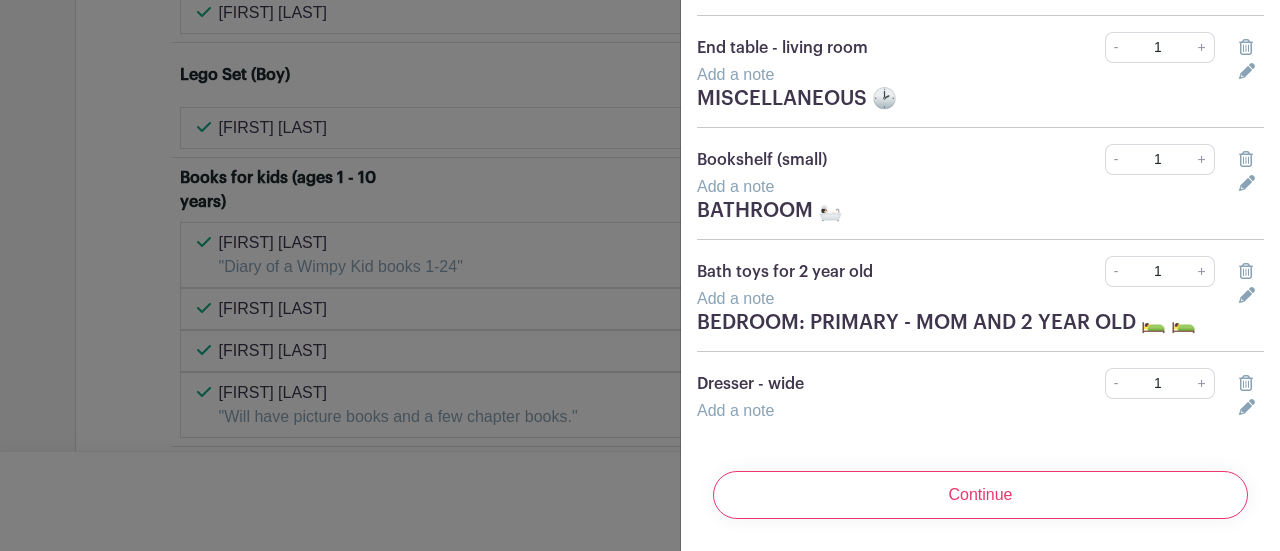 click at bounding box center (640, 275) 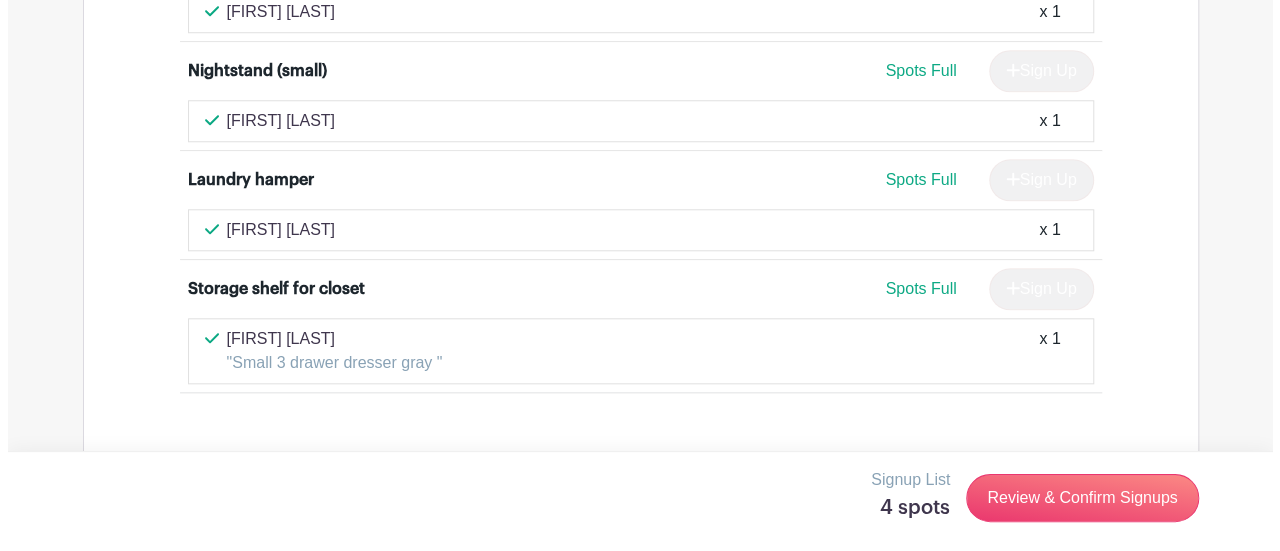scroll, scrollTop: 8854, scrollLeft: 0, axis: vertical 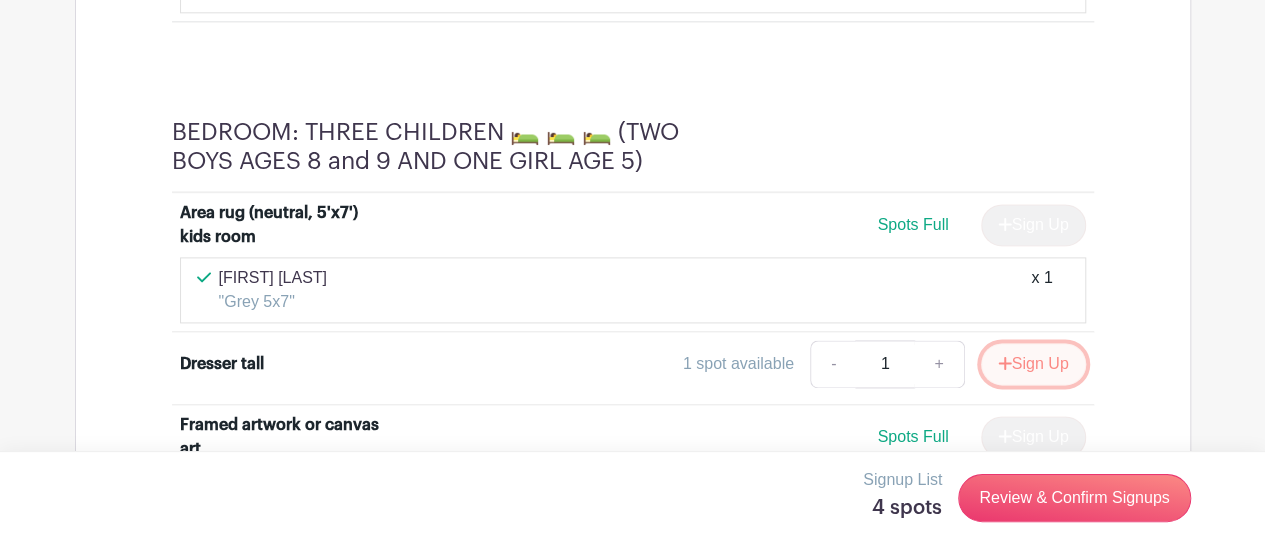 click on "Sign Up" at bounding box center [1033, 364] 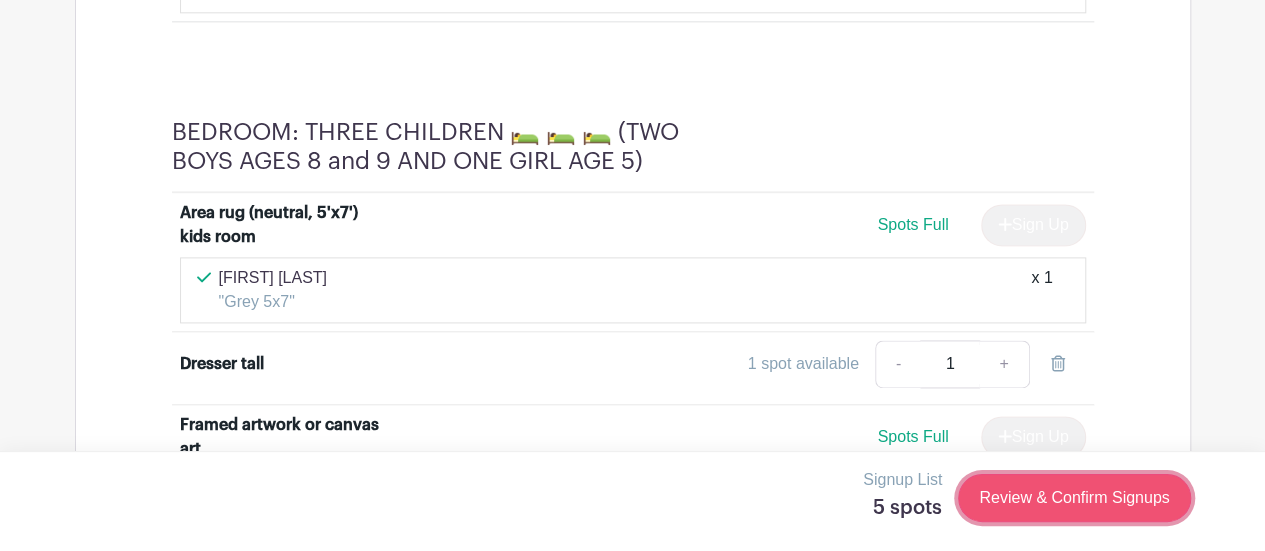 click on "Review & Confirm Signups" at bounding box center (1074, 498) 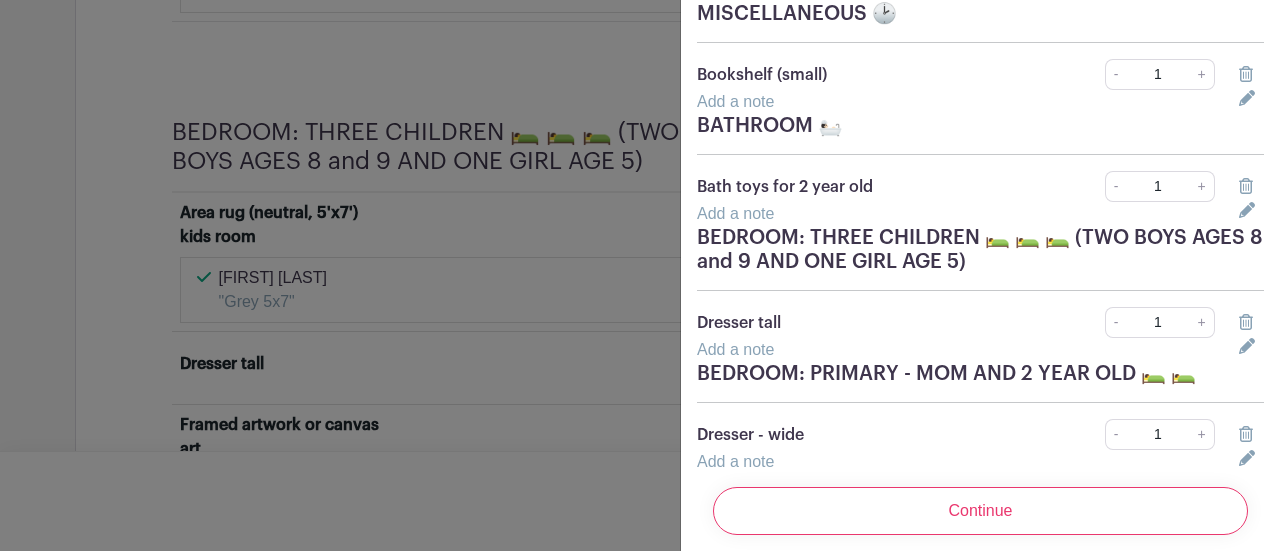 scroll, scrollTop: 365, scrollLeft: 0, axis: vertical 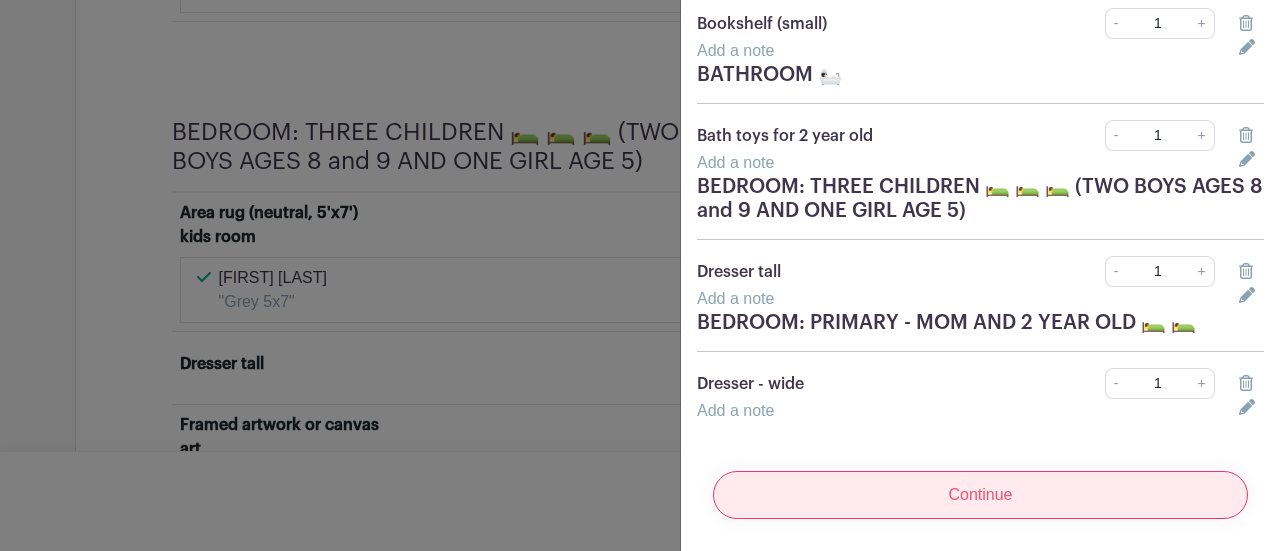 click on "Continue" at bounding box center (980, 495) 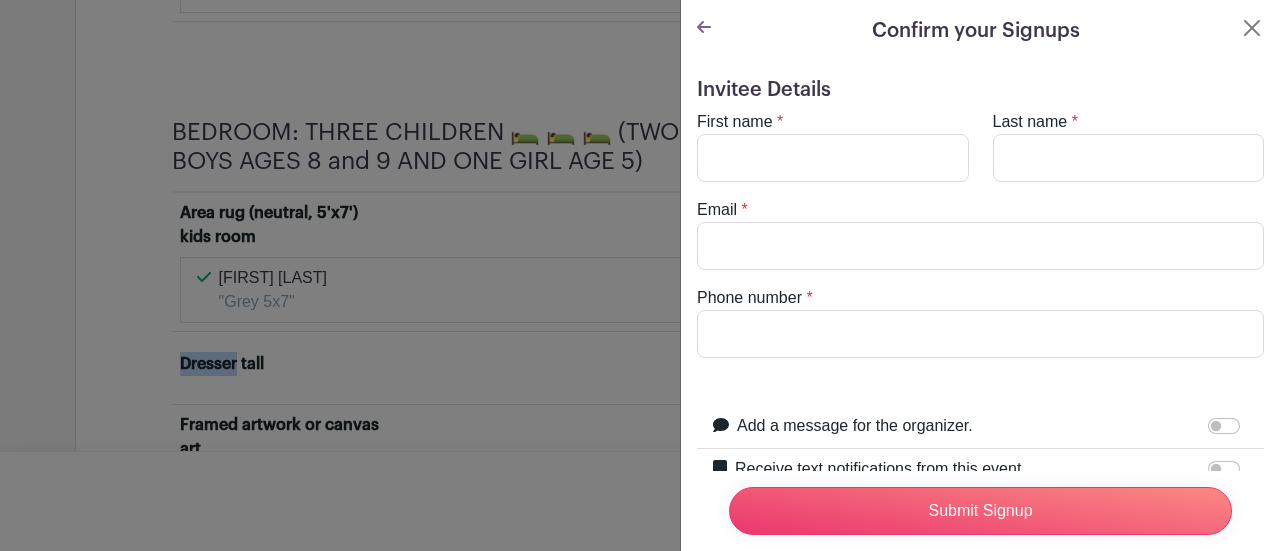 scroll, scrollTop: 0, scrollLeft: 0, axis: both 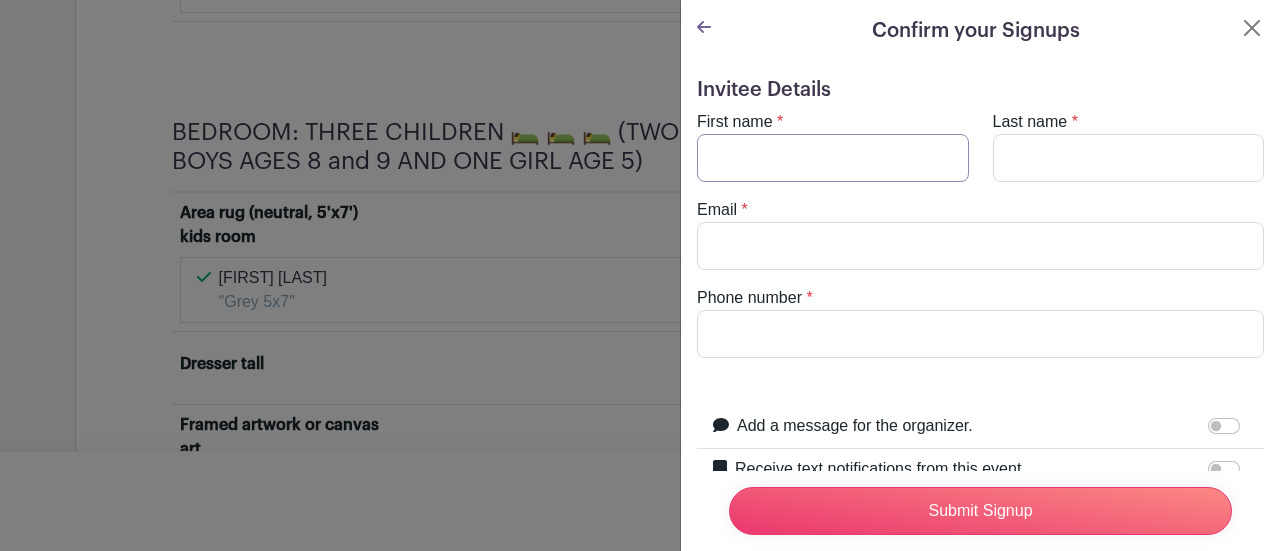 click on "First name" at bounding box center (833, 158) 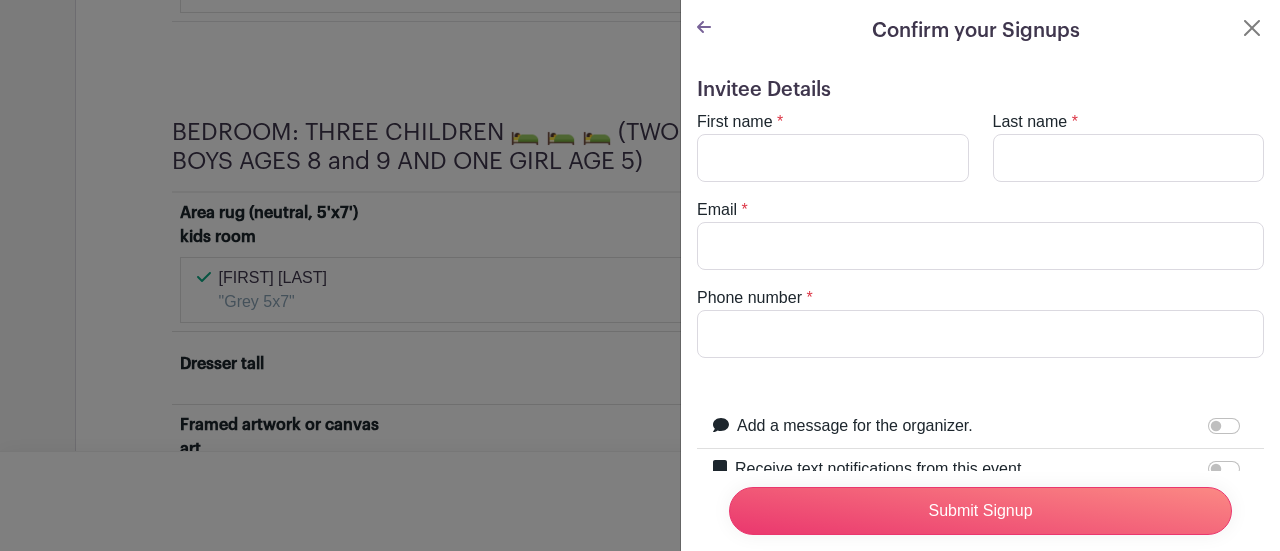 click on "Confirm your Signups
Invitee Details
First name   *
Last name   *
Email   *
Phone number   *
Add a message for the organizer.
Your message
+1" at bounding box center (980, 362) 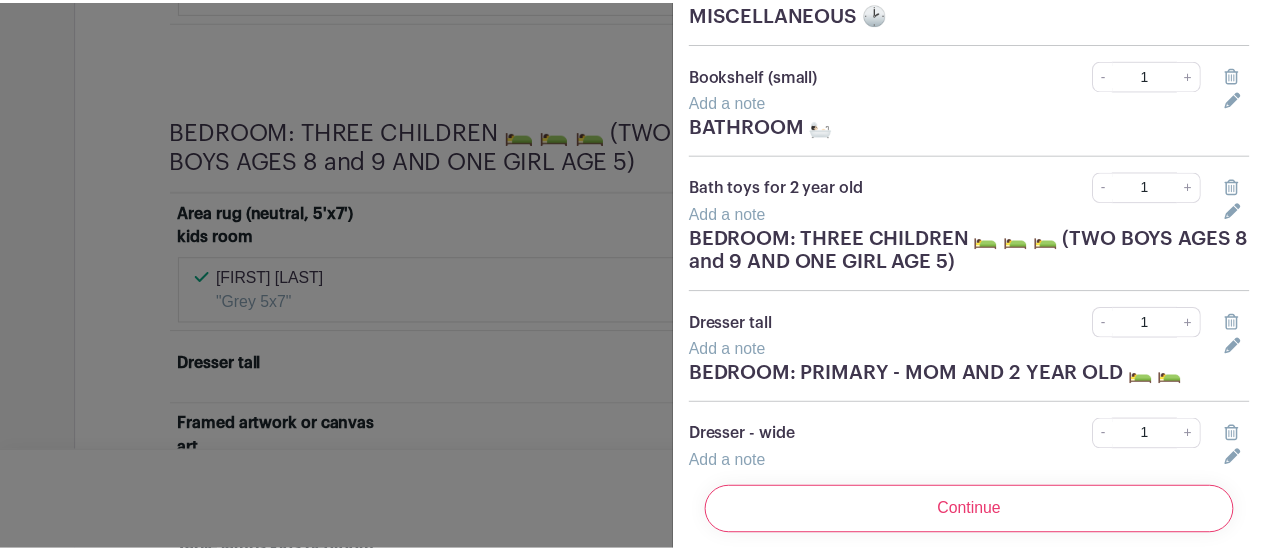 scroll, scrollTop: 0, scrollLeft: 0, axis: both 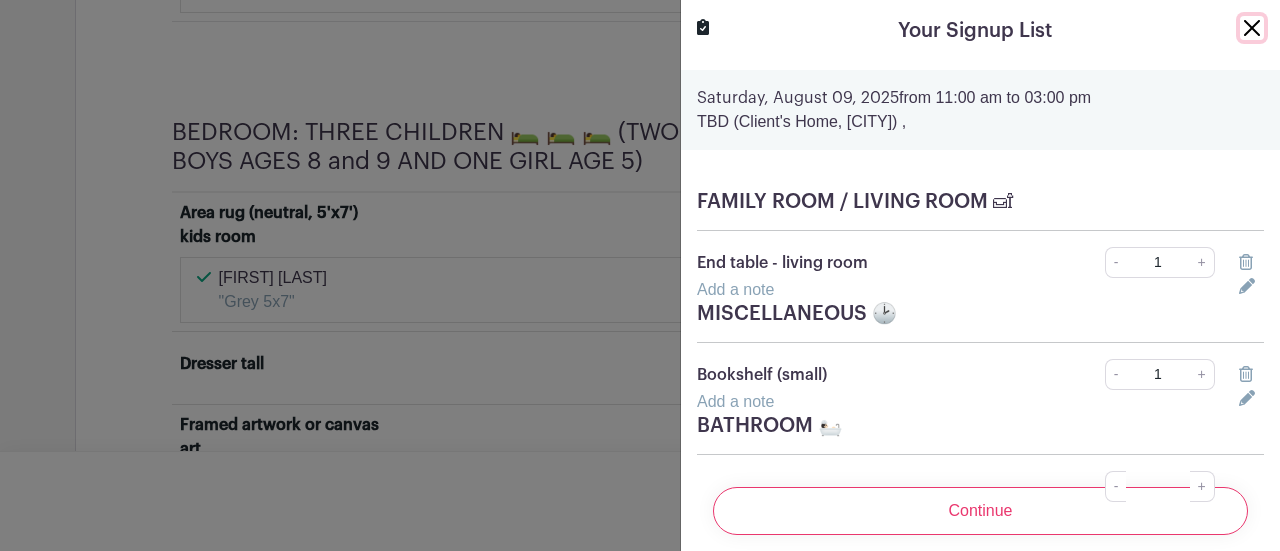 click at bounding box center [1252, 28] 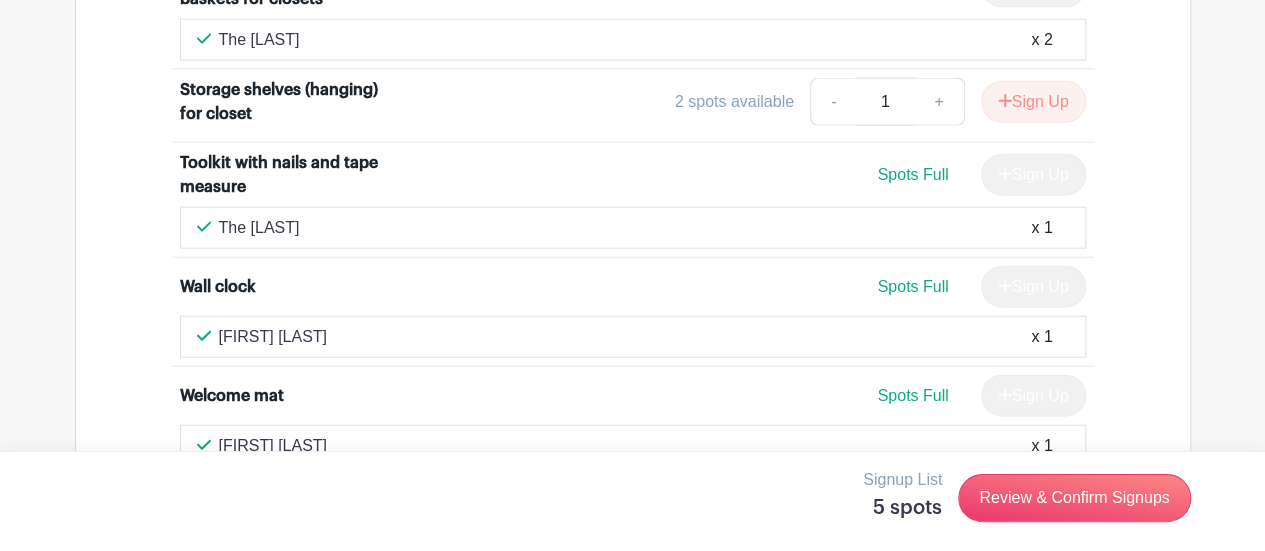 scroll, scrollTop: 13820, scrollLeft: 0, axis: vertical 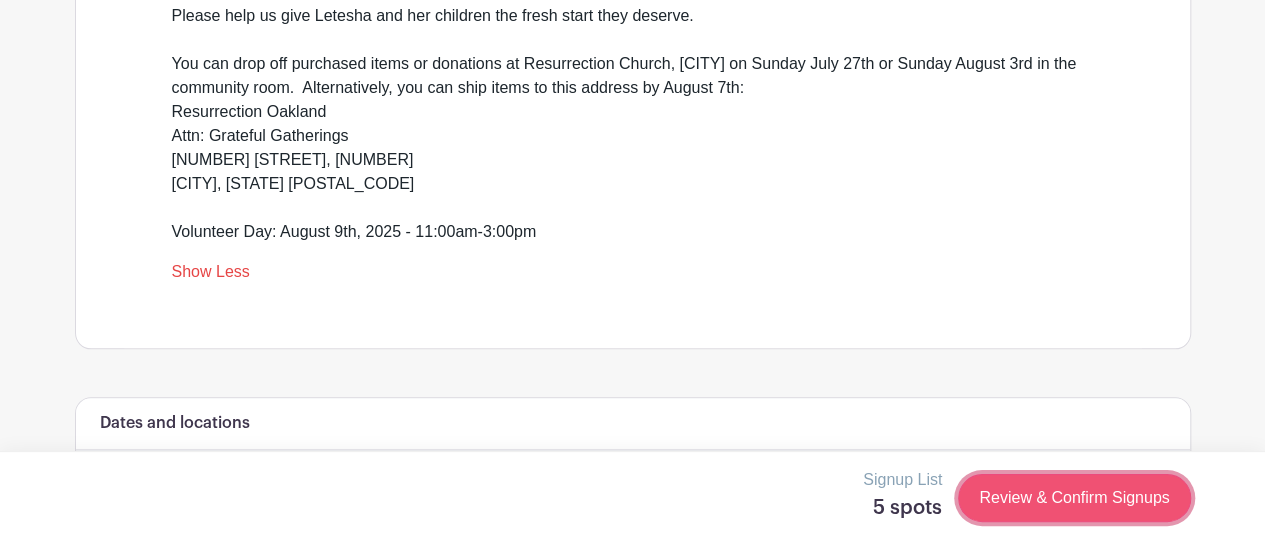 click on "Review & Confirm Signups" at bounding box center (1074, 498) 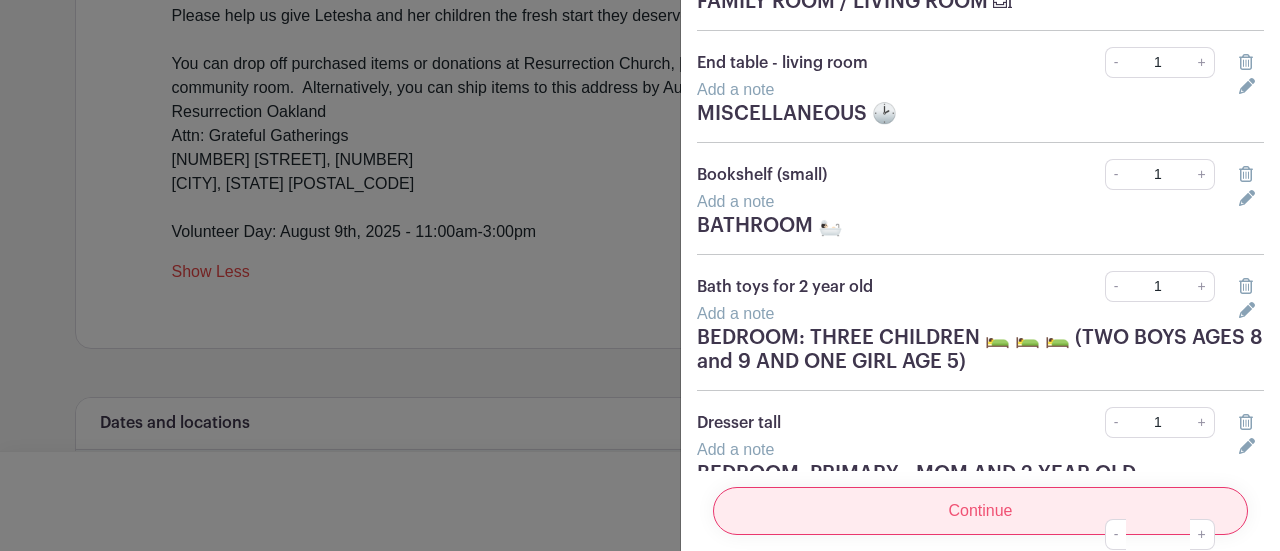 click on "Continue" at bounding box center [980, 511] 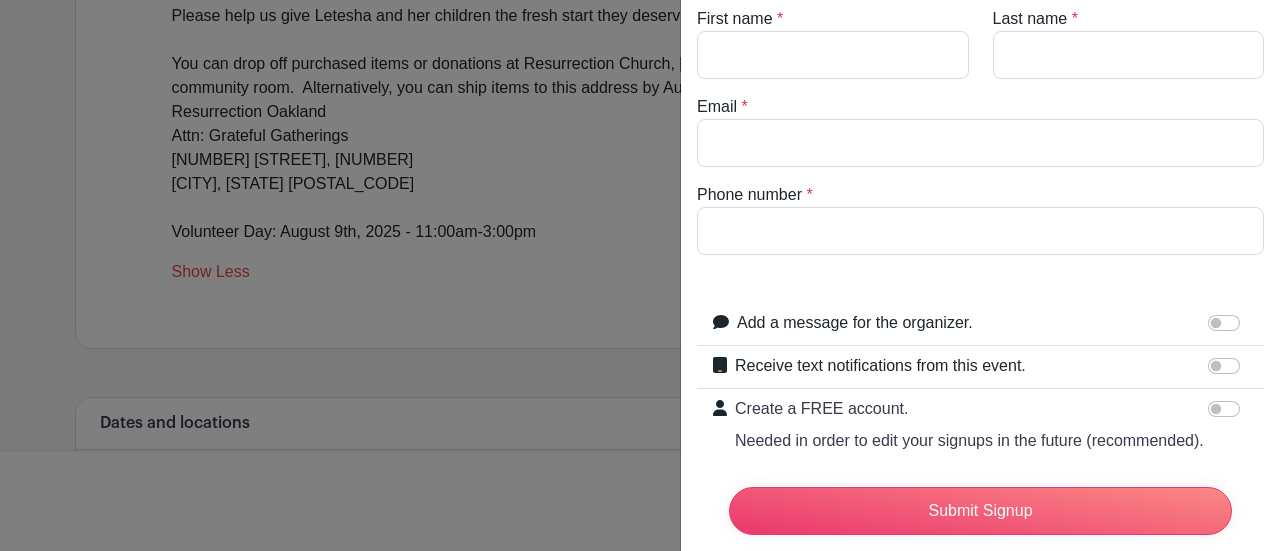 scroll, scrollTop: 208, scrollLeft: 0, axis: vertical 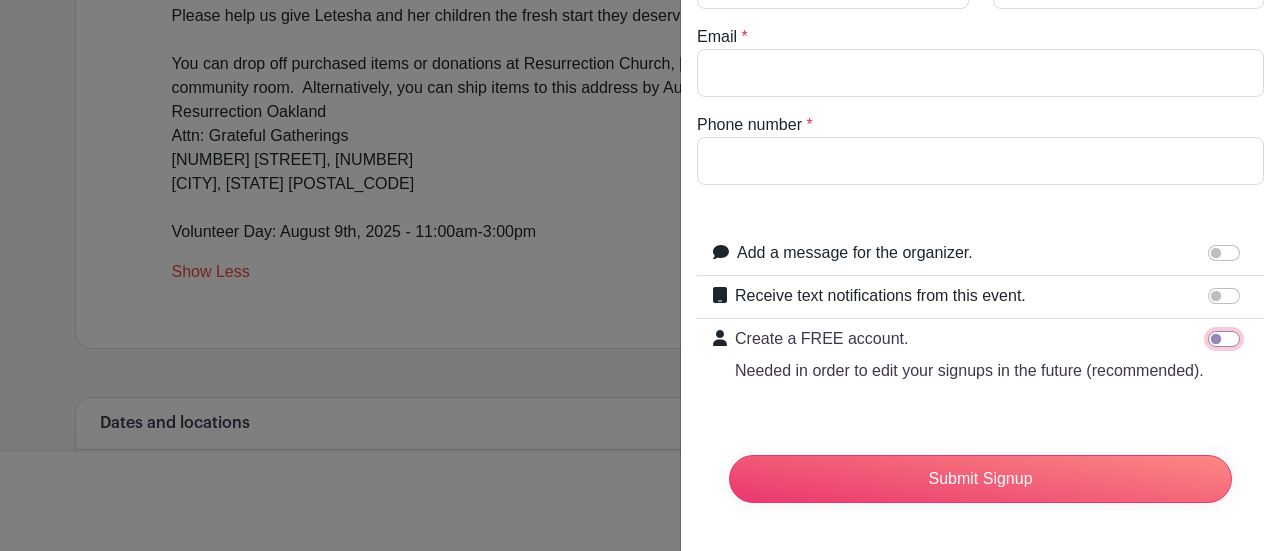 click on "Create a FREE account.
Needed in order to edit your signups in the future (recommended)." at bounding box center (1224, 339) 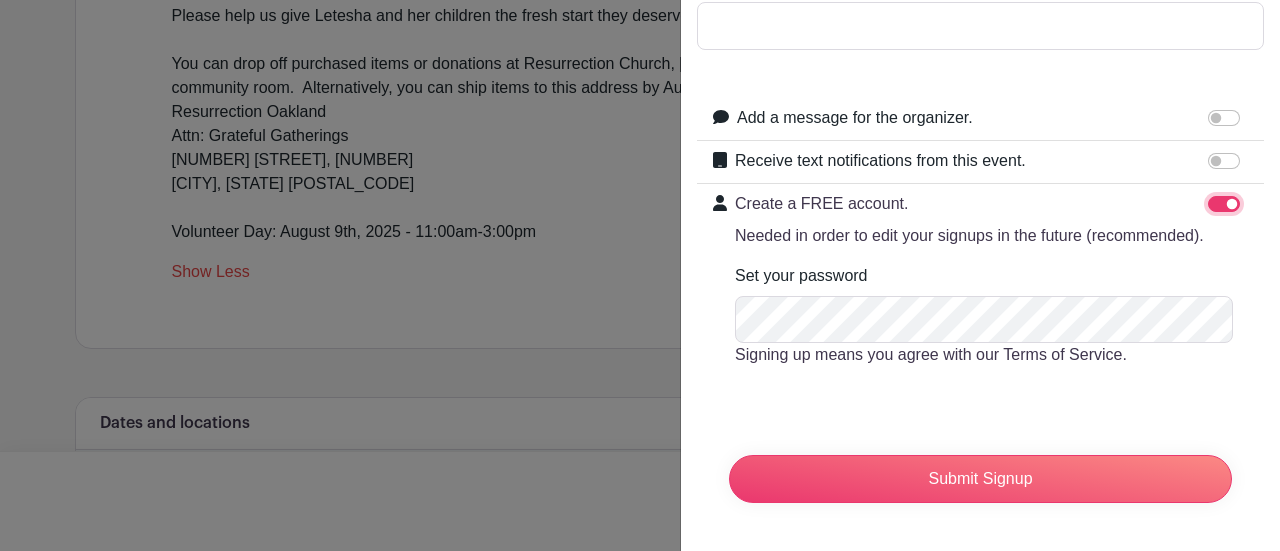 scroll, scrollTop: 344, scrollLeft: 0, axis: vertical 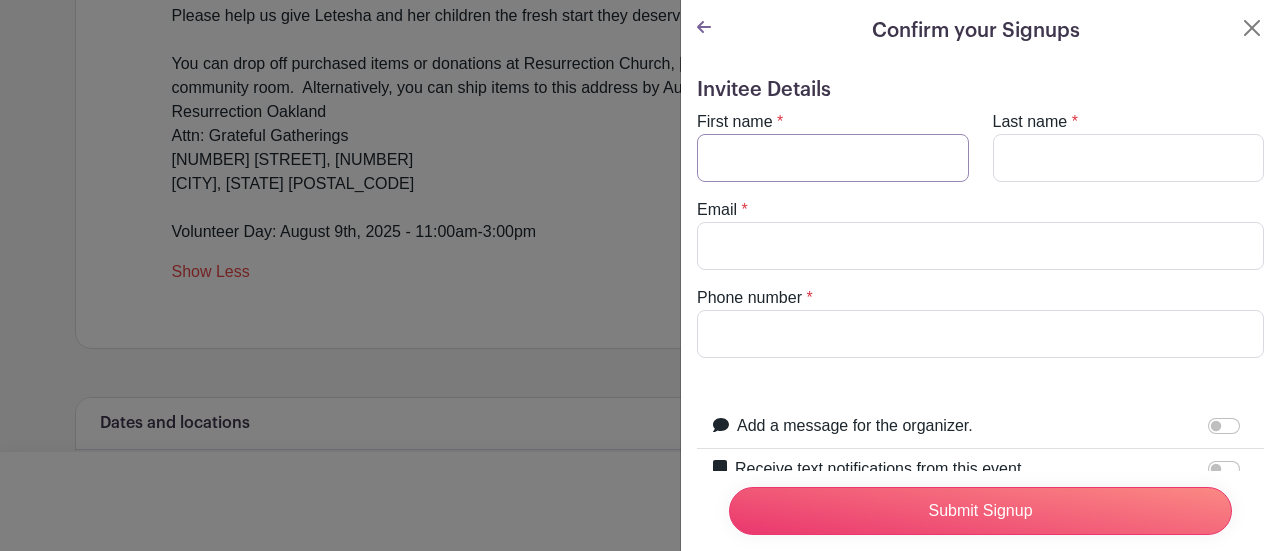 click on "First name" at bounding box center (833, 158) 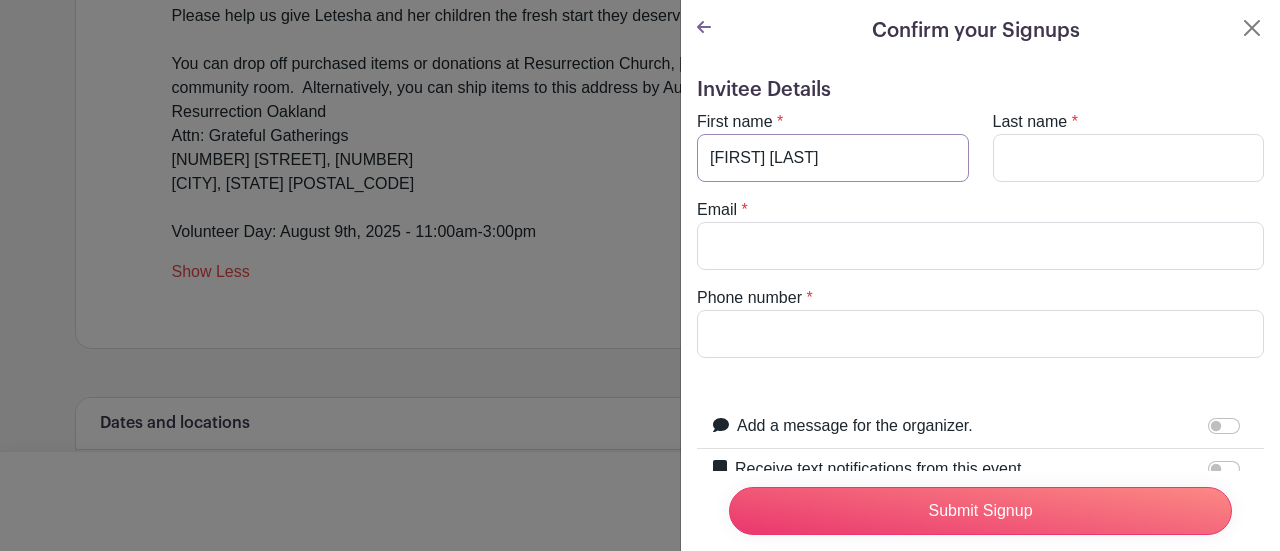 type on "[FIRST] [LAST]" 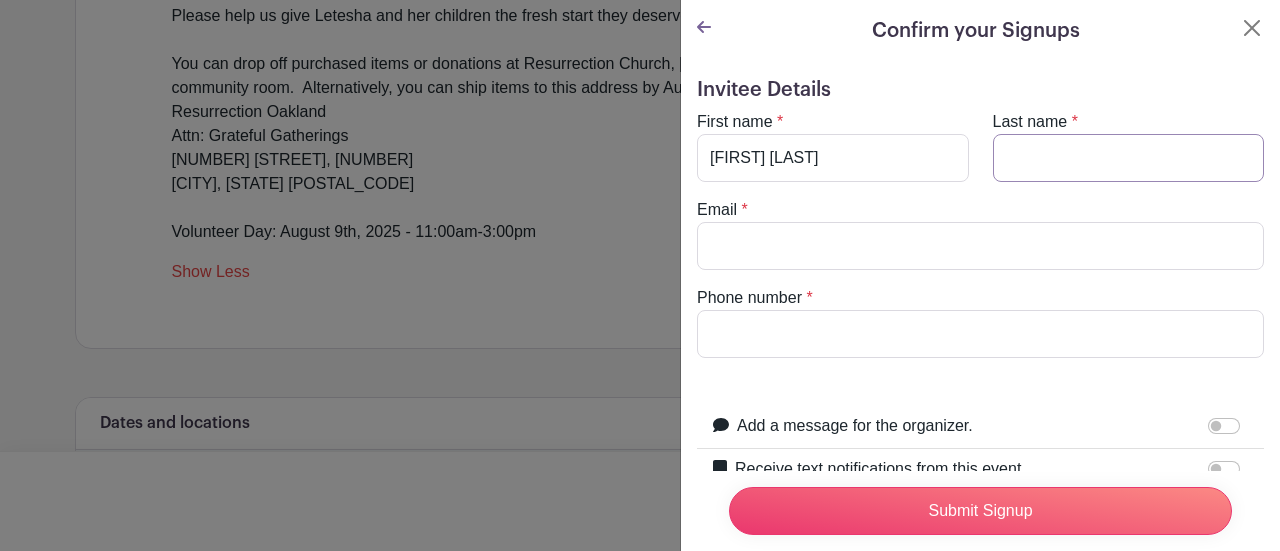 click on "Last name" at bounding box center (1129, 158) 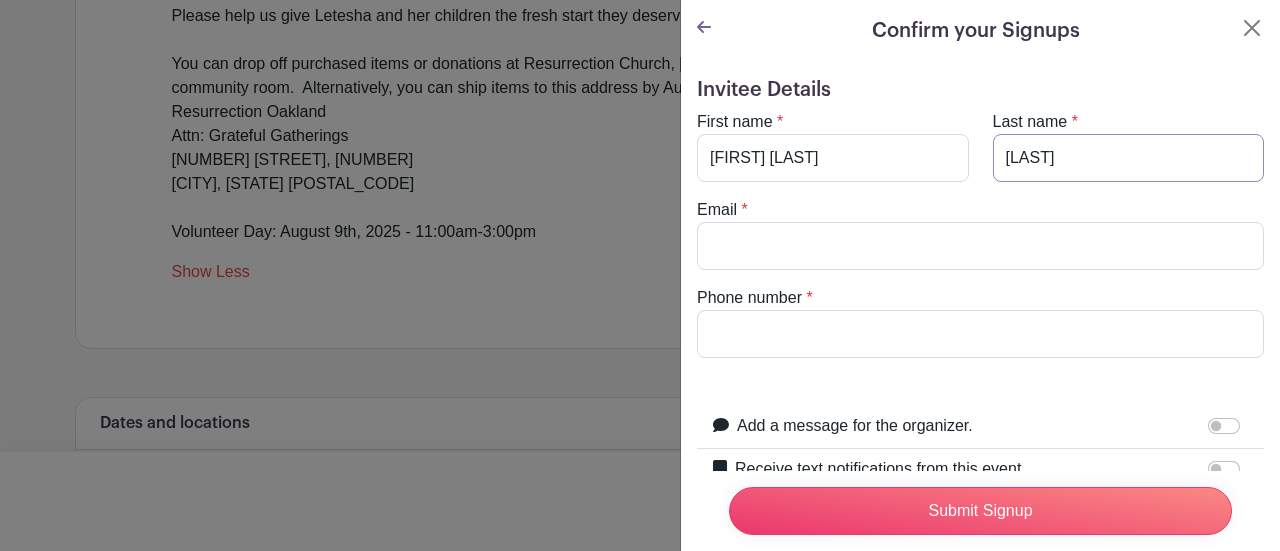 type on "[LAST]" 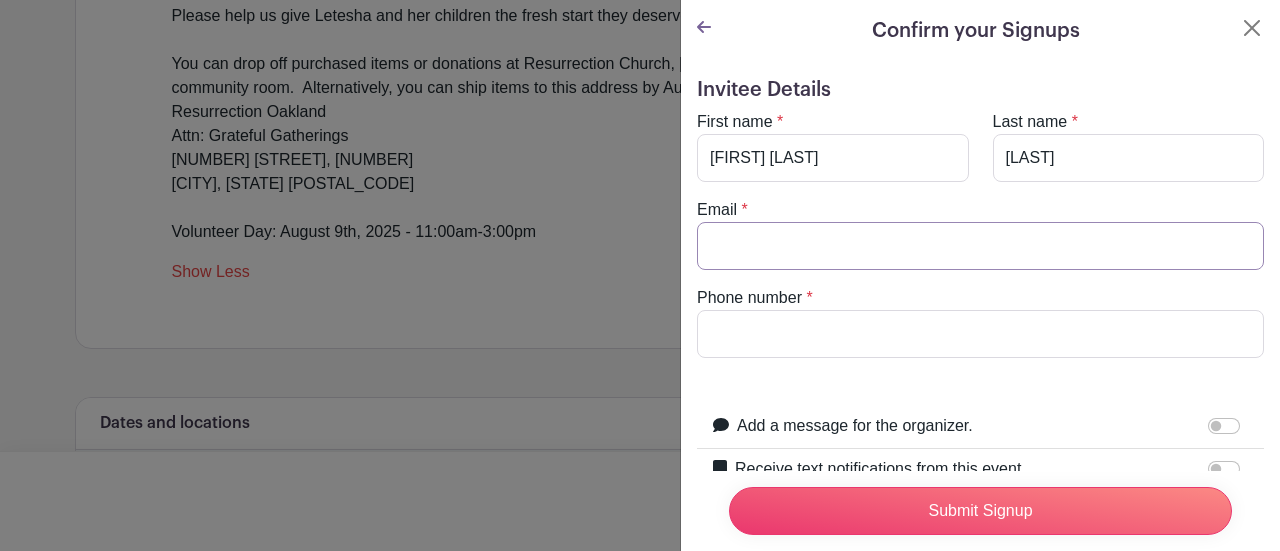 click on "Email" at bounding box center (980, 246) 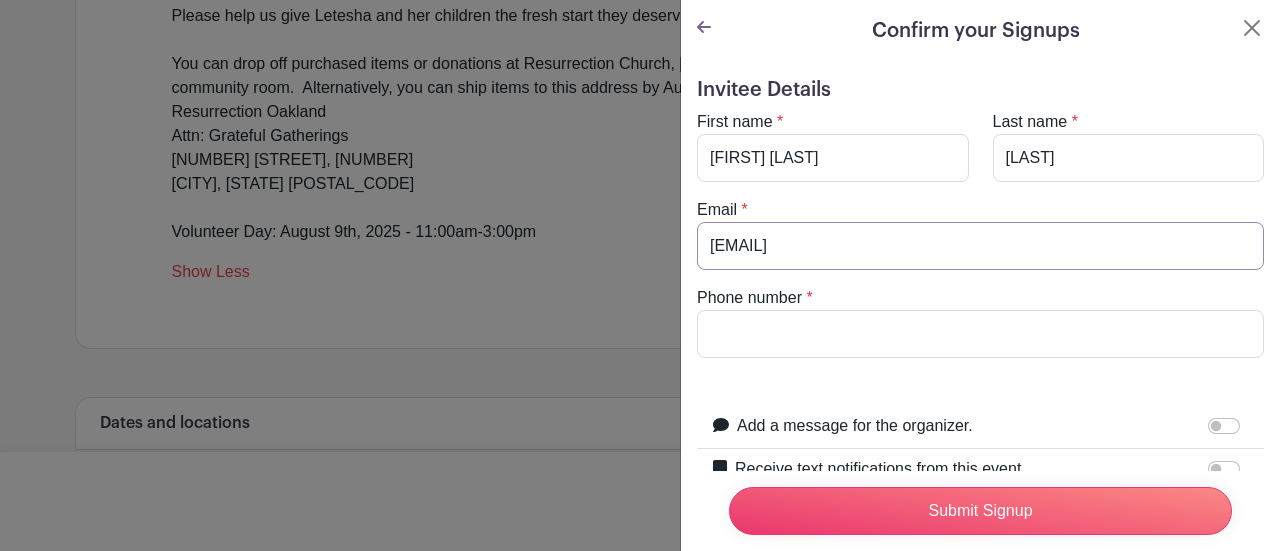 type on "[EMAIL]" 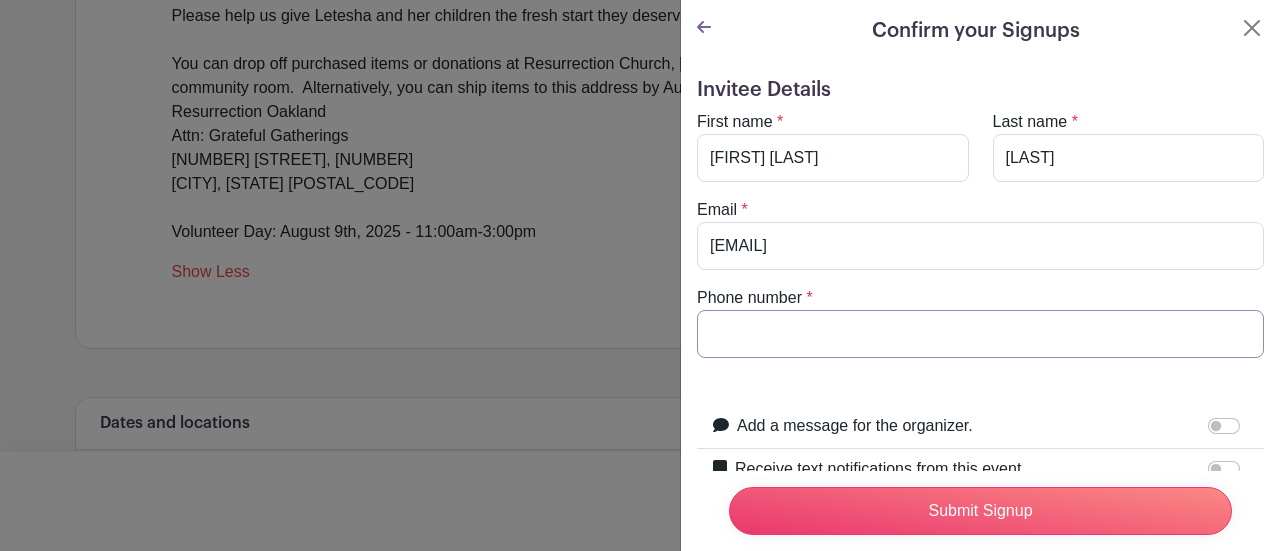 click on "Phone number" at bounding box center (980, 334) 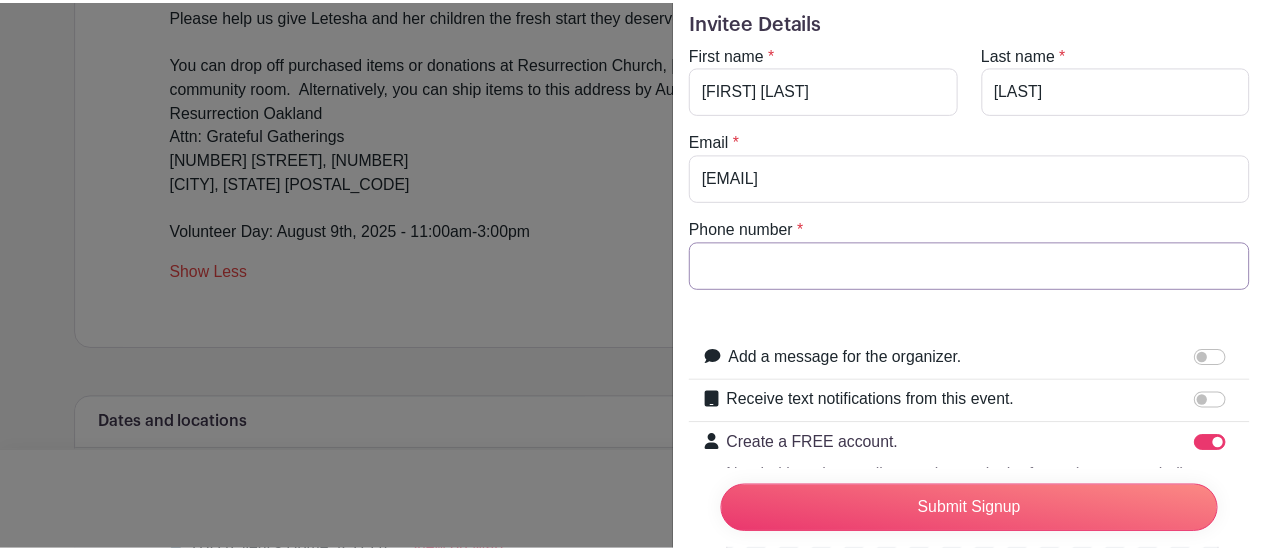 scroll, scrollTop: 100, scrollLeft: 0, axis: vertical 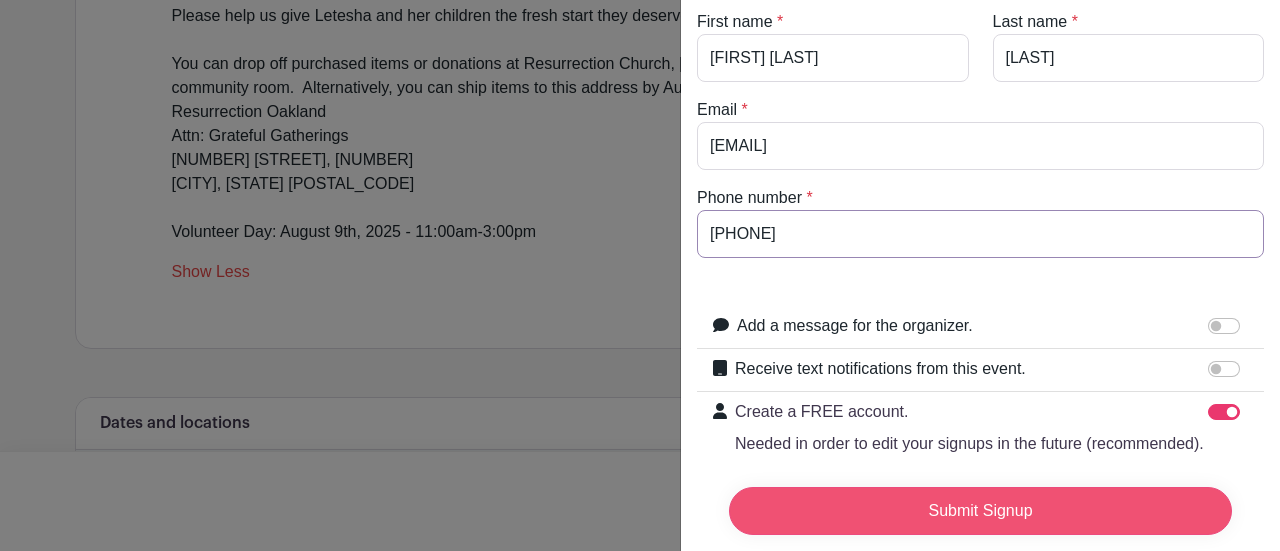 type on "[PHONE]" 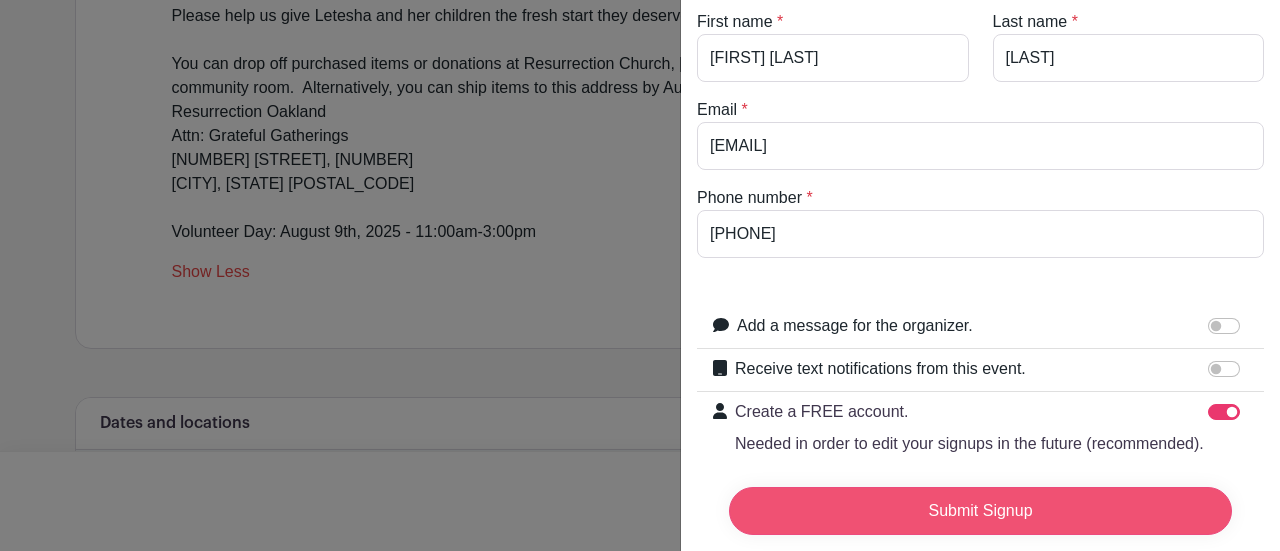 click on "Submit Signup" at bounding box center [980, 511] 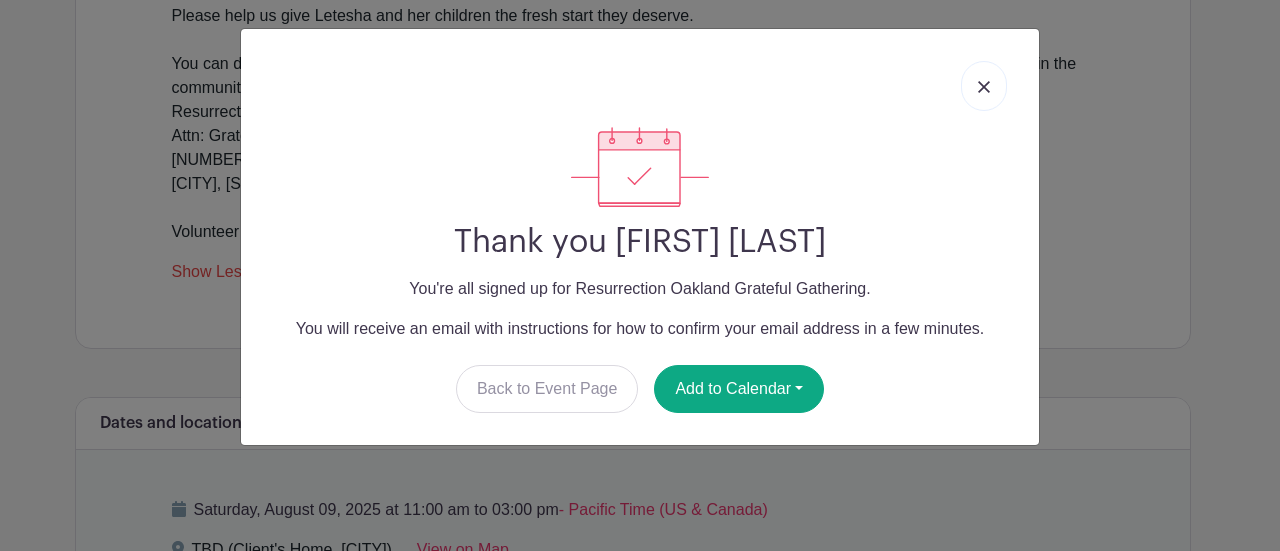 click at bounding box center (984, 87) 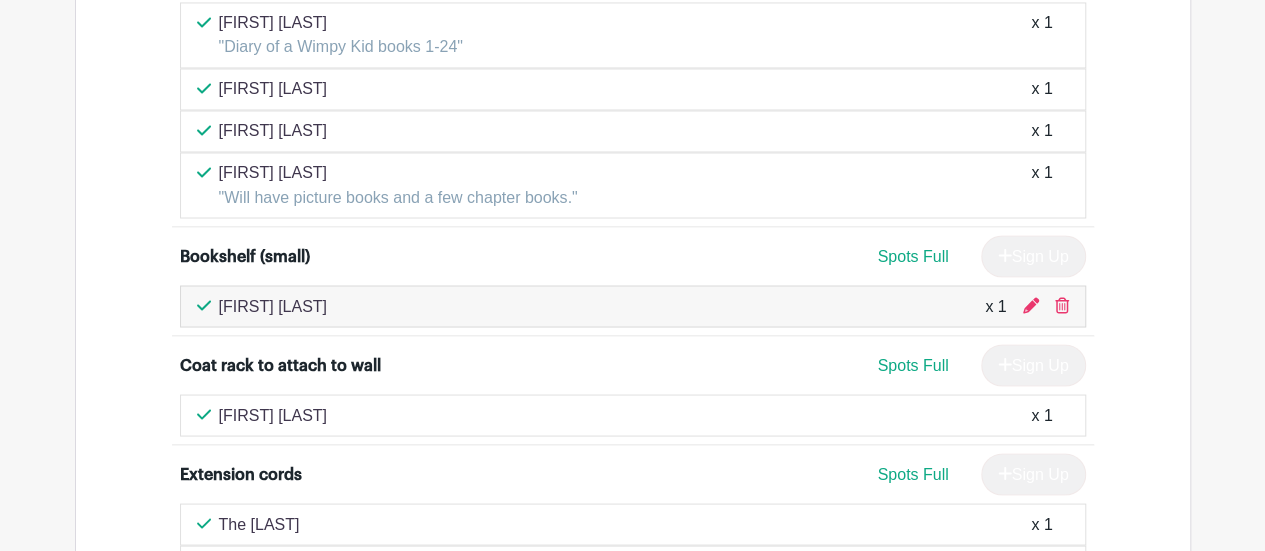 scroll, scrollTop: 13080, scrollLeft: 0, axis: vertical 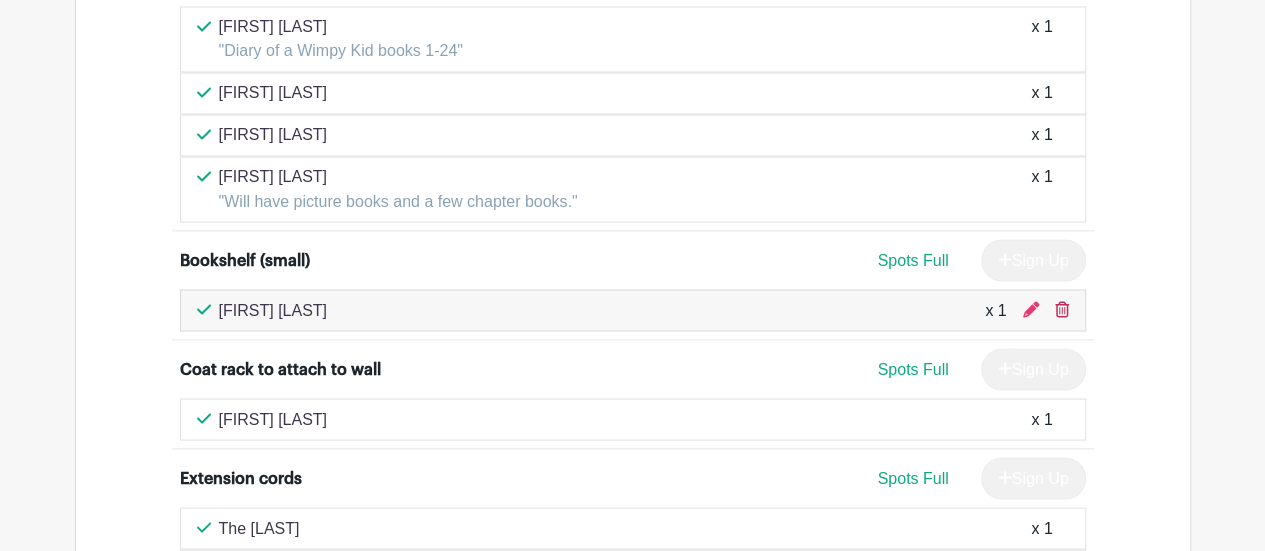 click 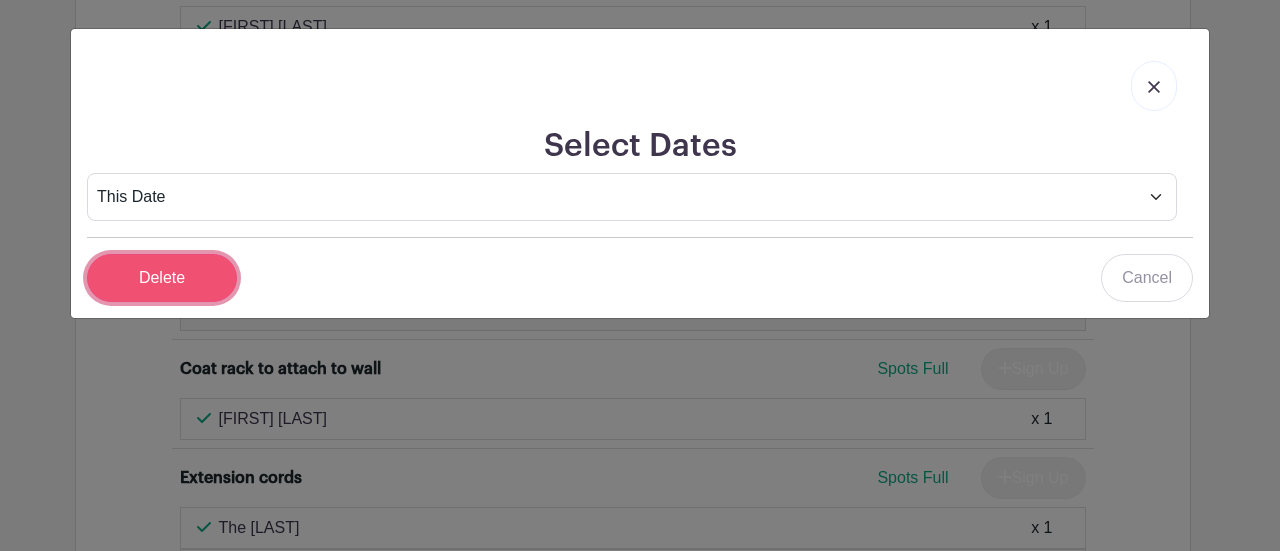click on "Delete" at bounding box center [162, 278] 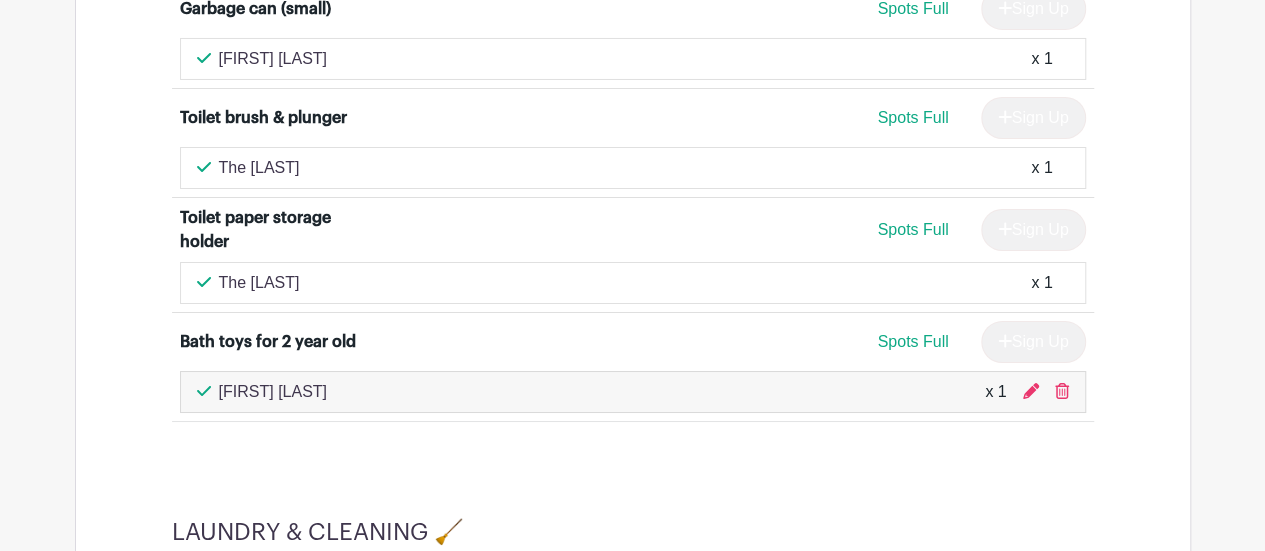 scroll, scrollTop: 6386, scrollLeft: 0, axis: vertical 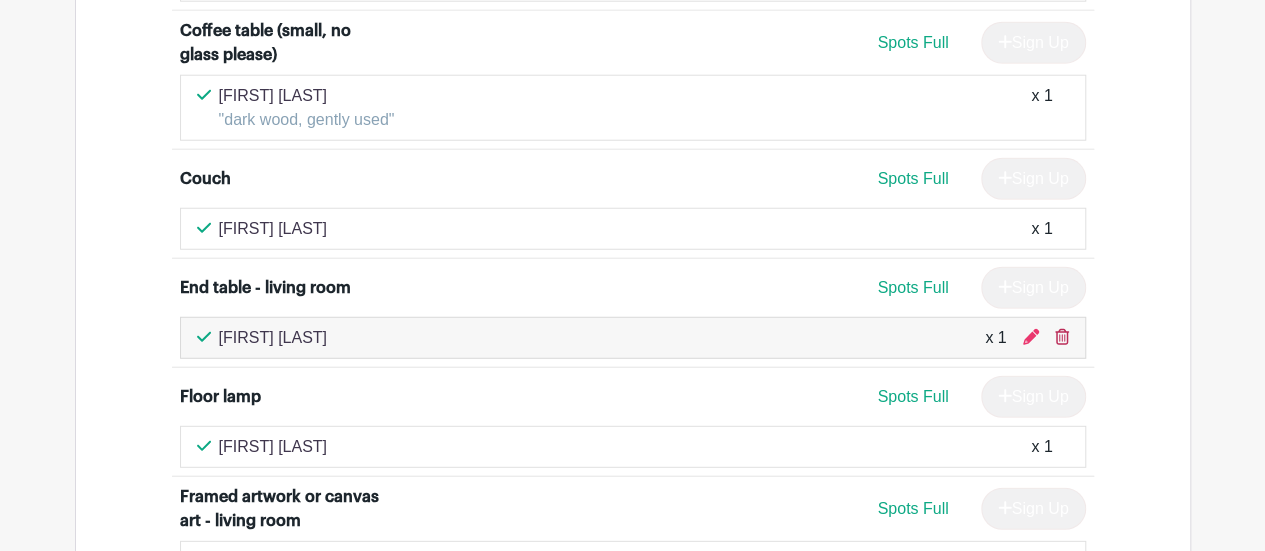 click 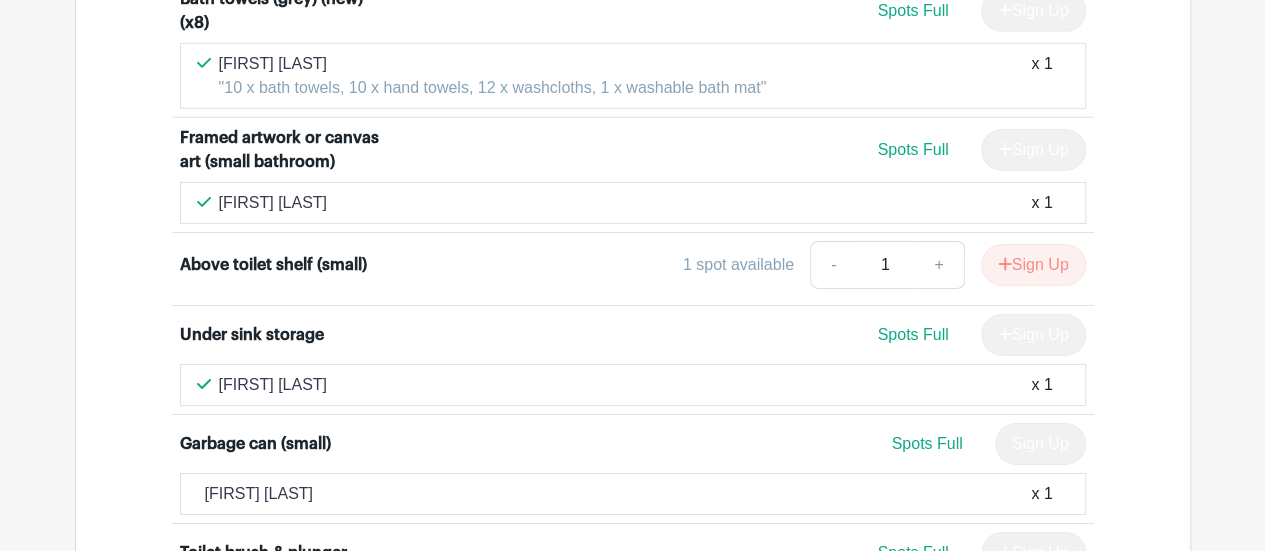scroll, scrollTop: 10938, scrollLeft: 0, axis: vertical 